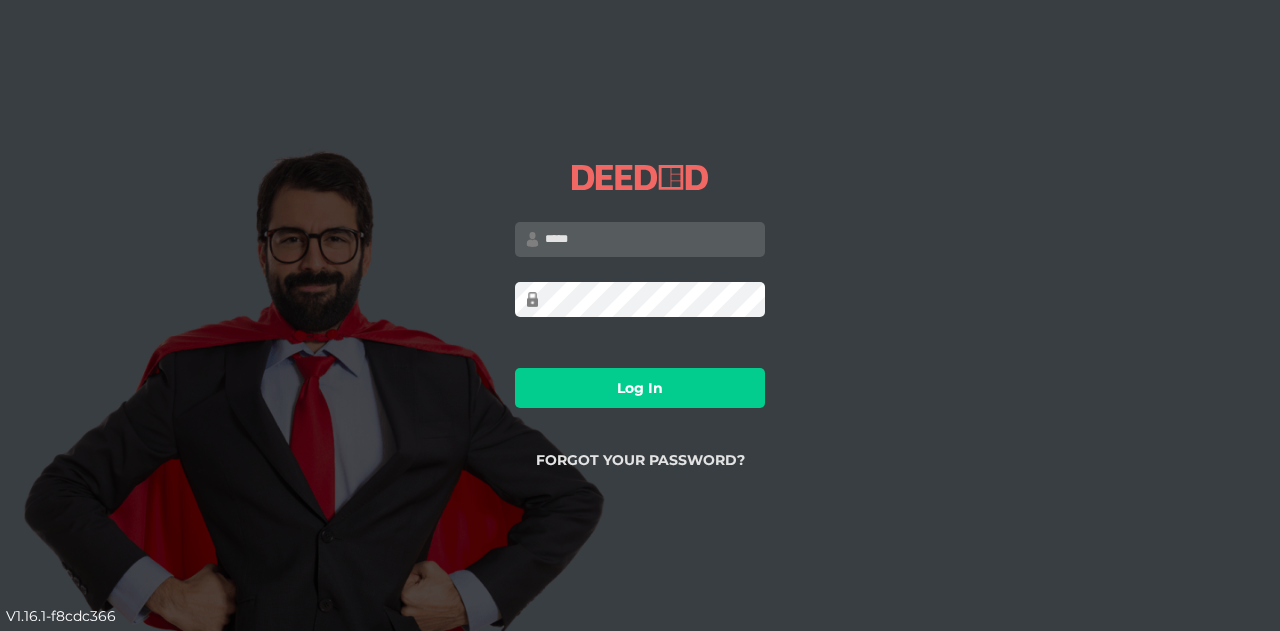 scroll, scrollTop: 0, scrollLeft: 0, axis: both 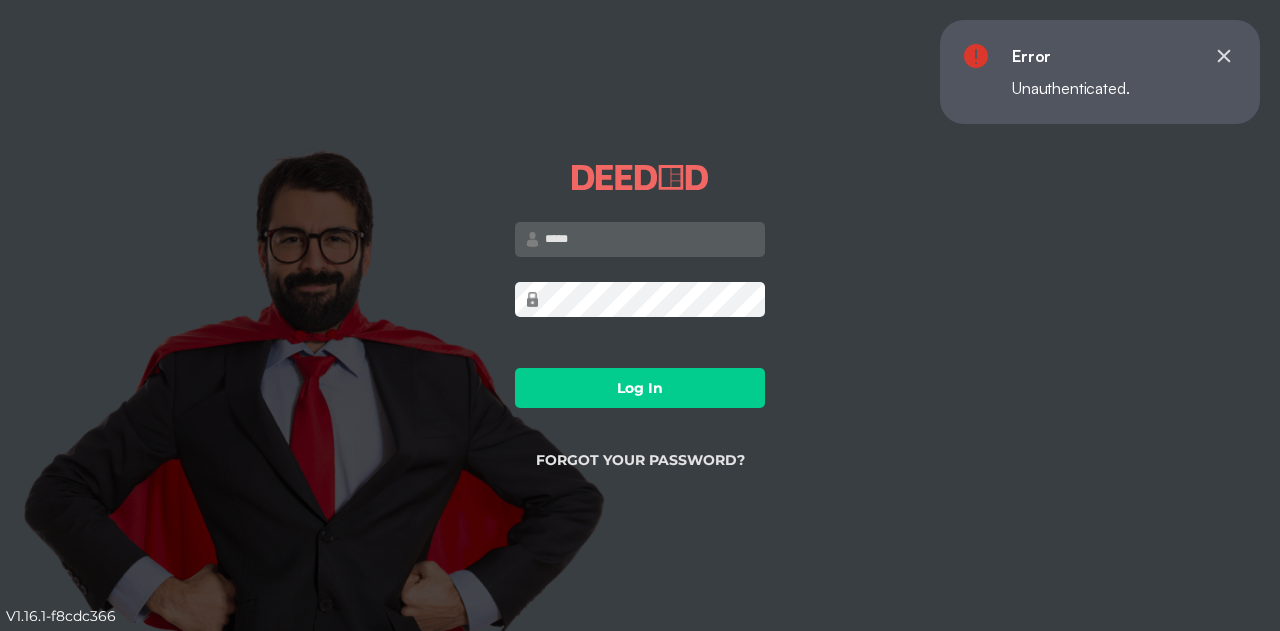 click at bounding box center [640, 239] 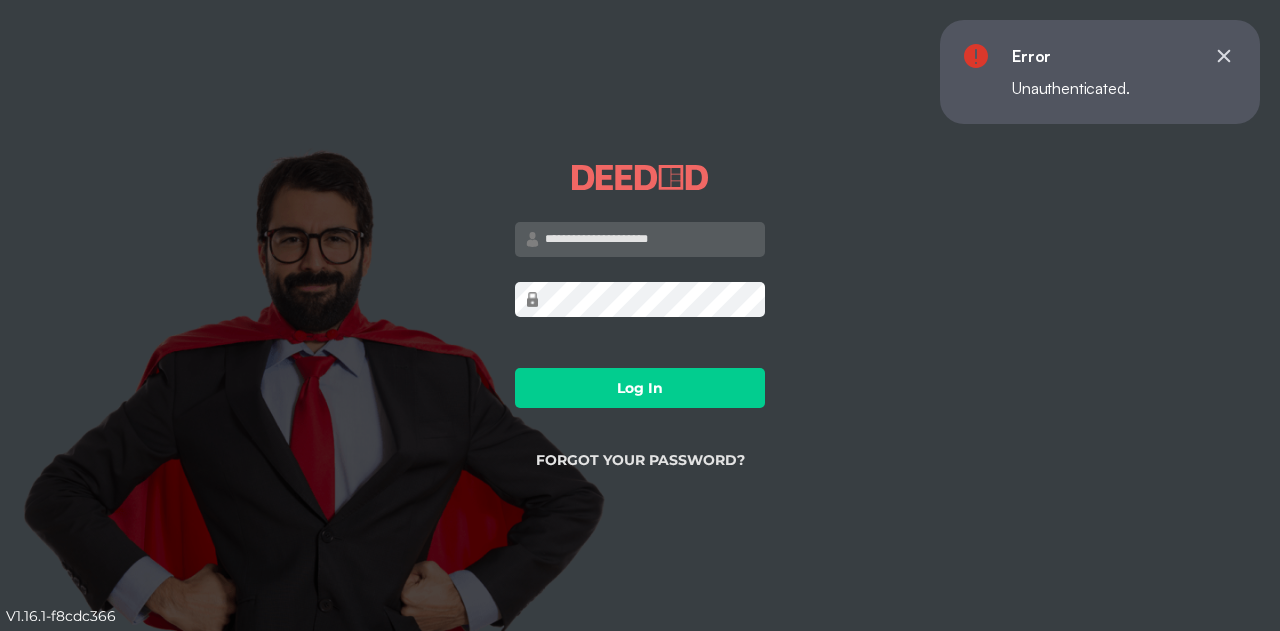 type on "**********" 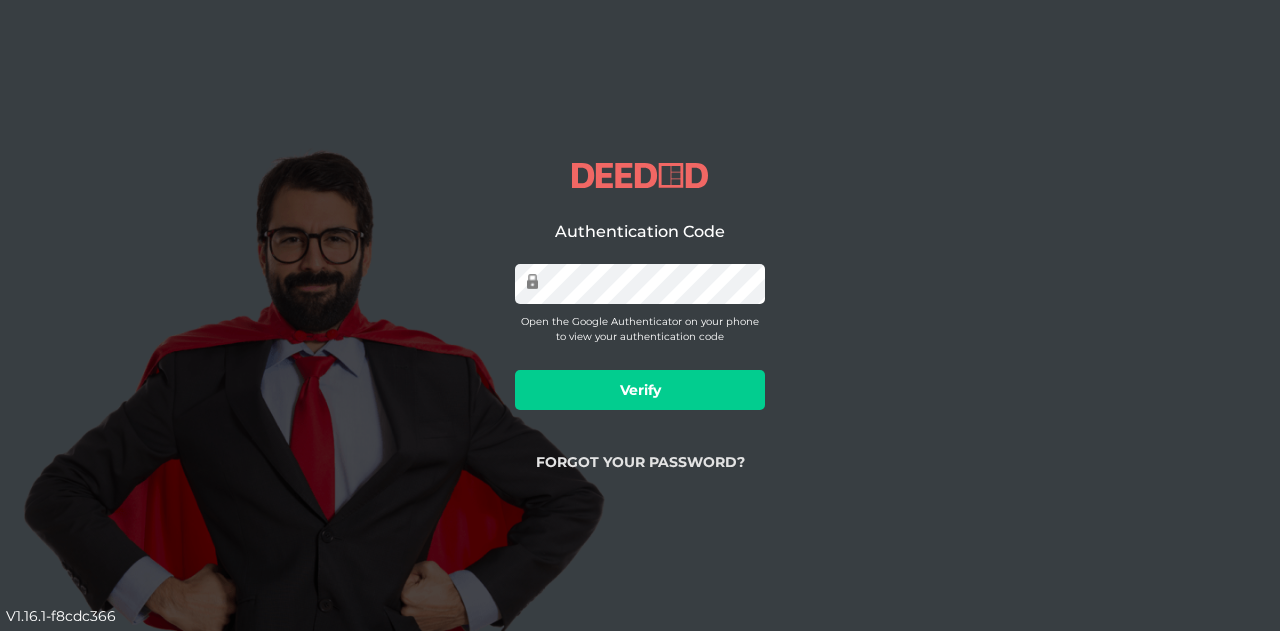 click on "Verify" at bounding box center (640, 390) 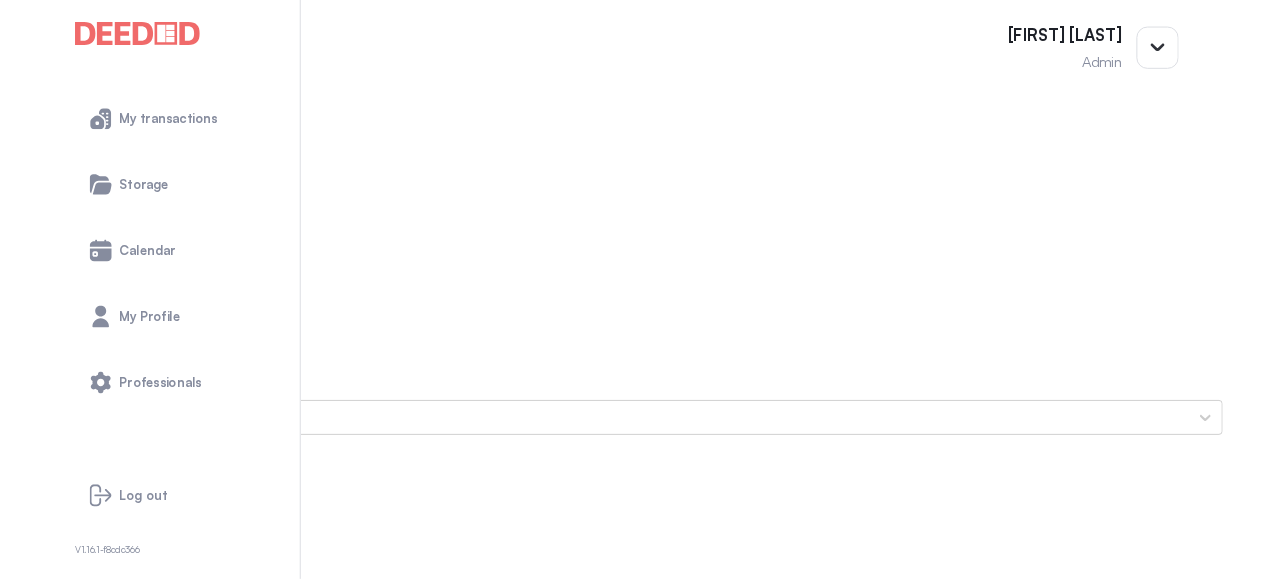 scroll, scrollTop: 0, scrollLeft: 0, axis: both 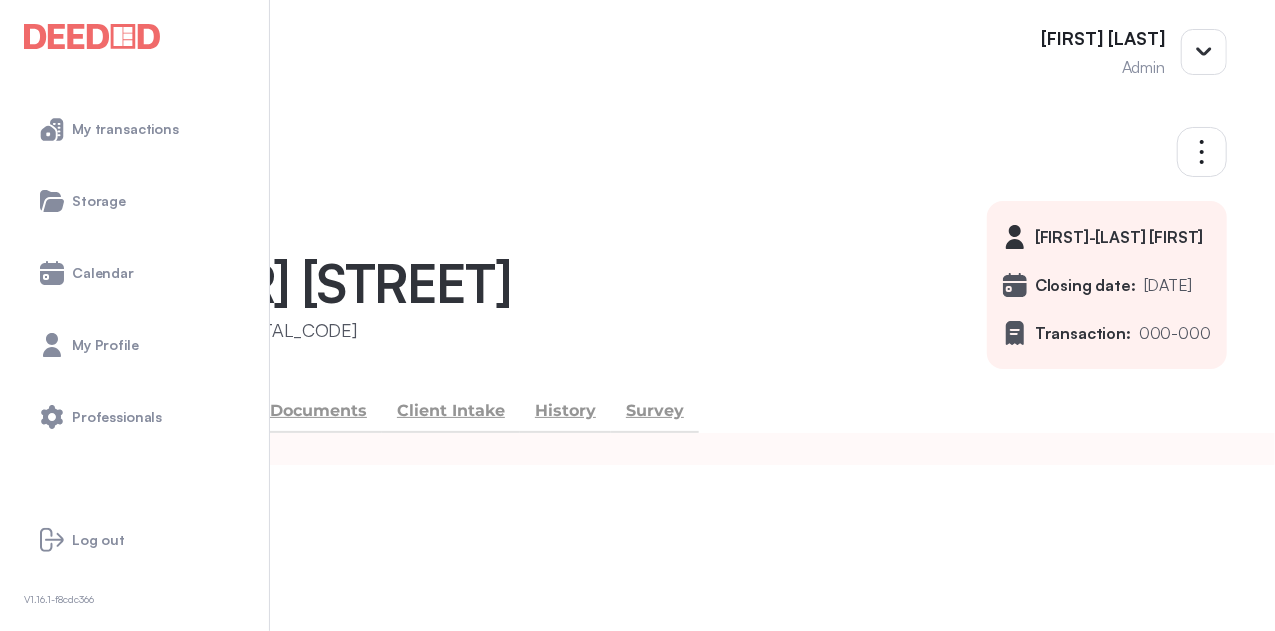 click at bounding box center [92, 36] 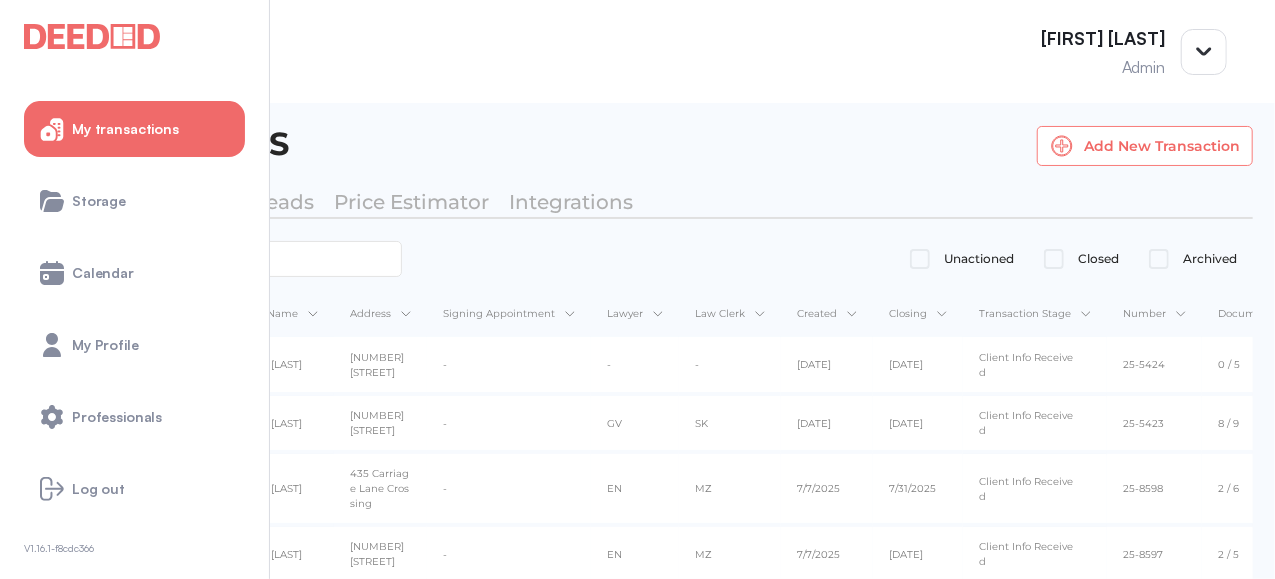 click on "Add New Transaction" at bounding box center (1145, 146) 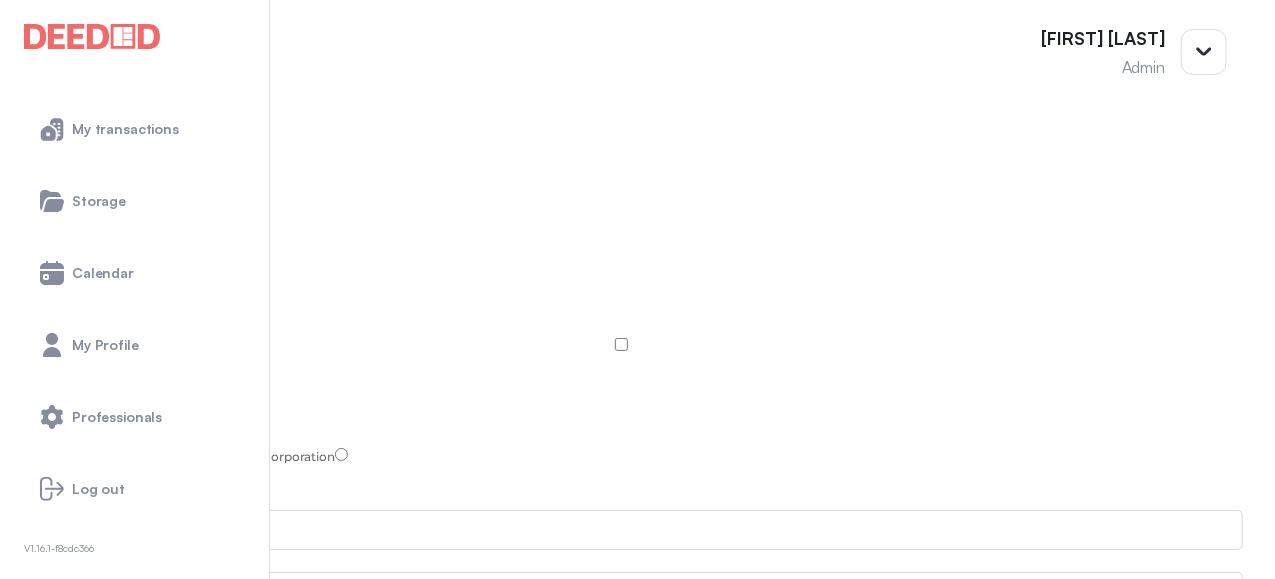 scroll, scrollTop: 0, scrollLeft: 0, axis: both 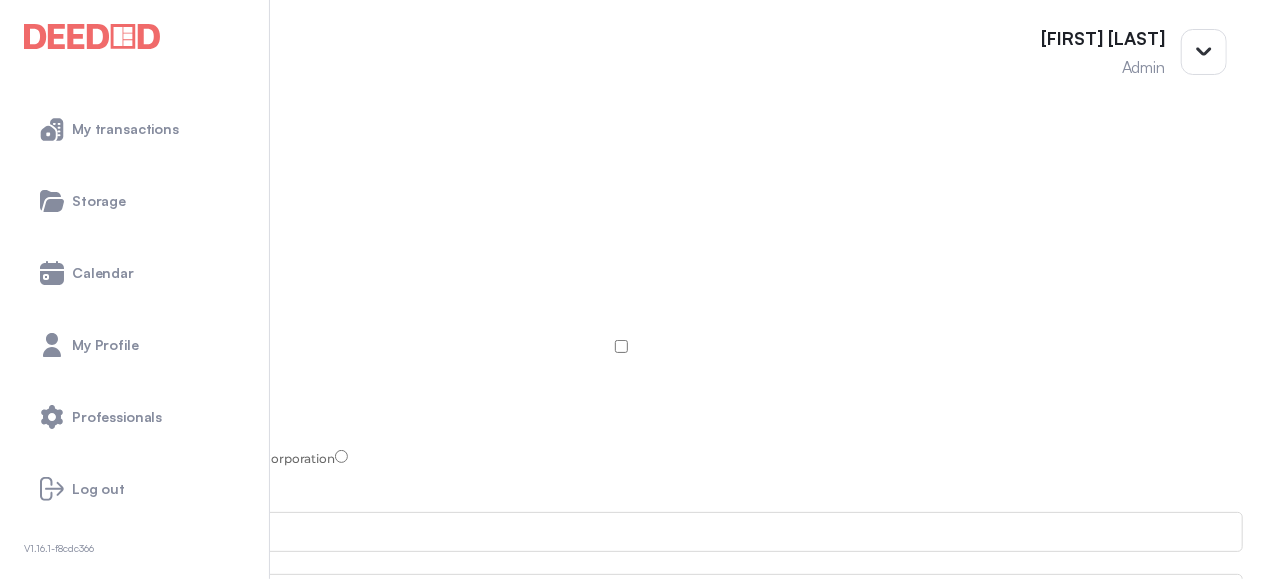 click at bounding box center (621, 333) 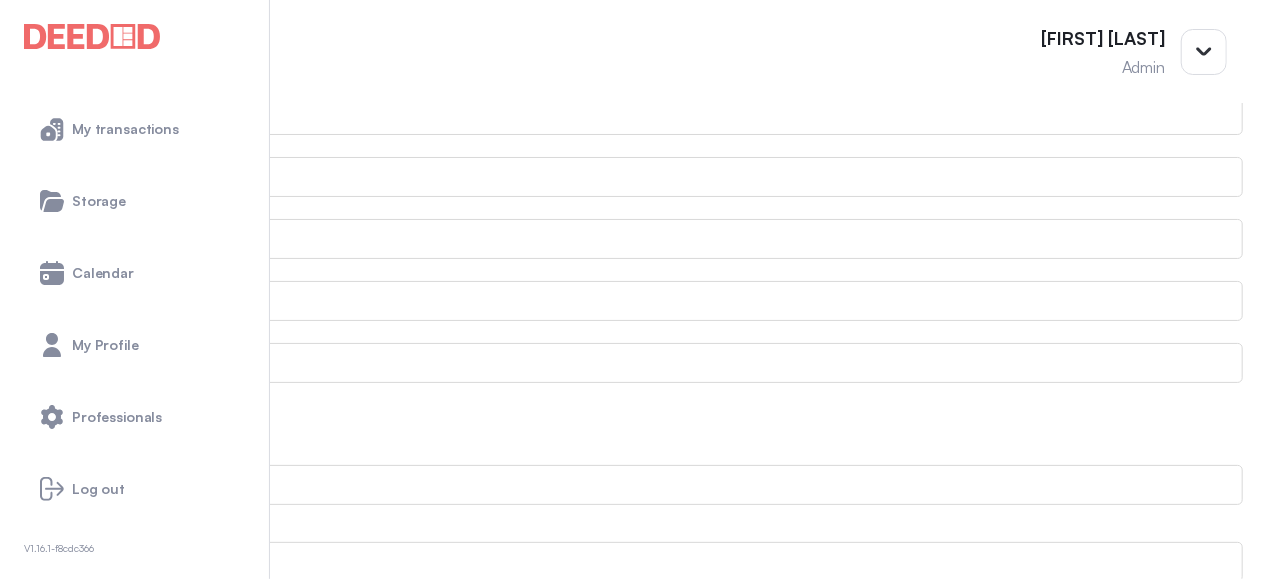 scroll, scrollTop: 700, scrollLeft: 0, axis: vertical 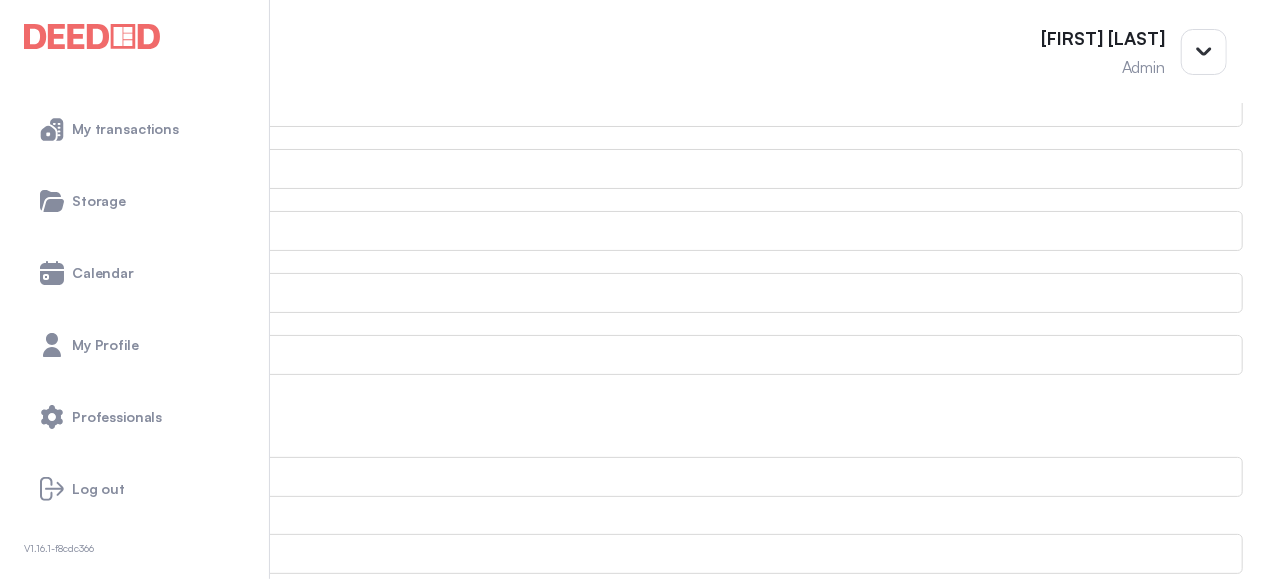 click on "Add Additional Client" at bounding box center [86, 390] 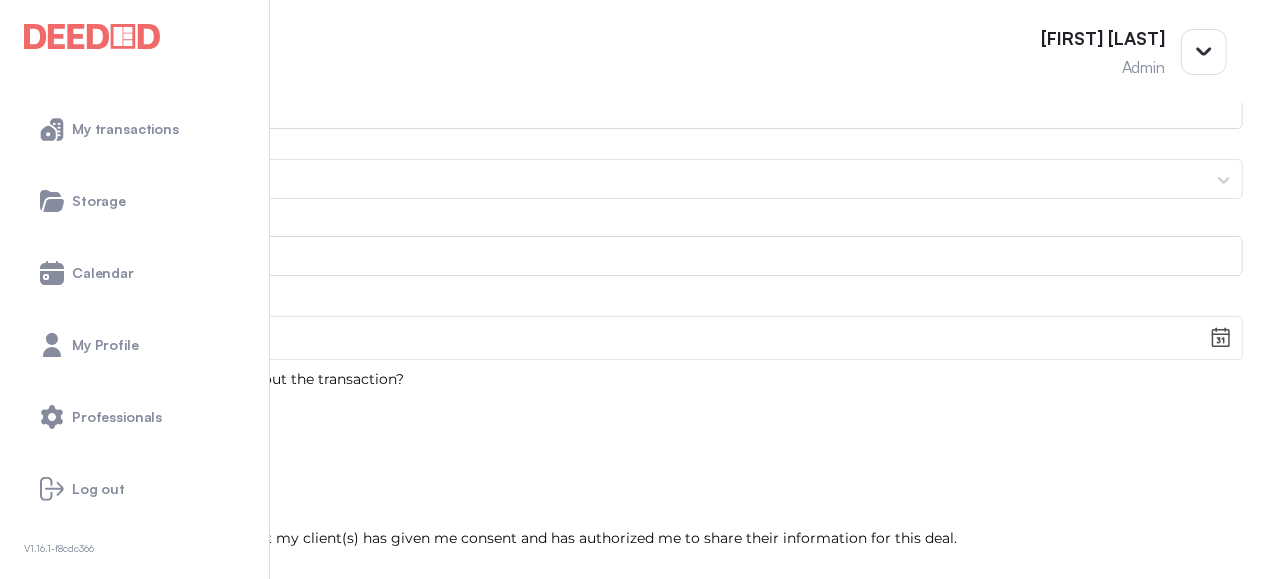 scroll, scrollTop: 1749, scrollLeft: 0, axis: vertical 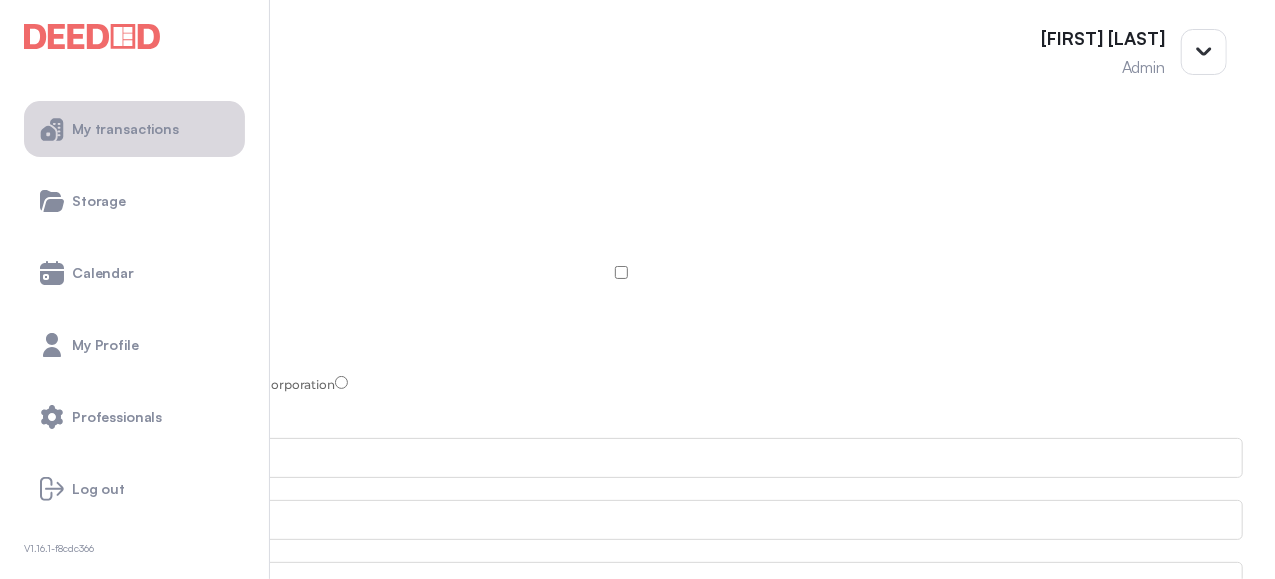 click on "My transactions" at bounding box center (125, 129) 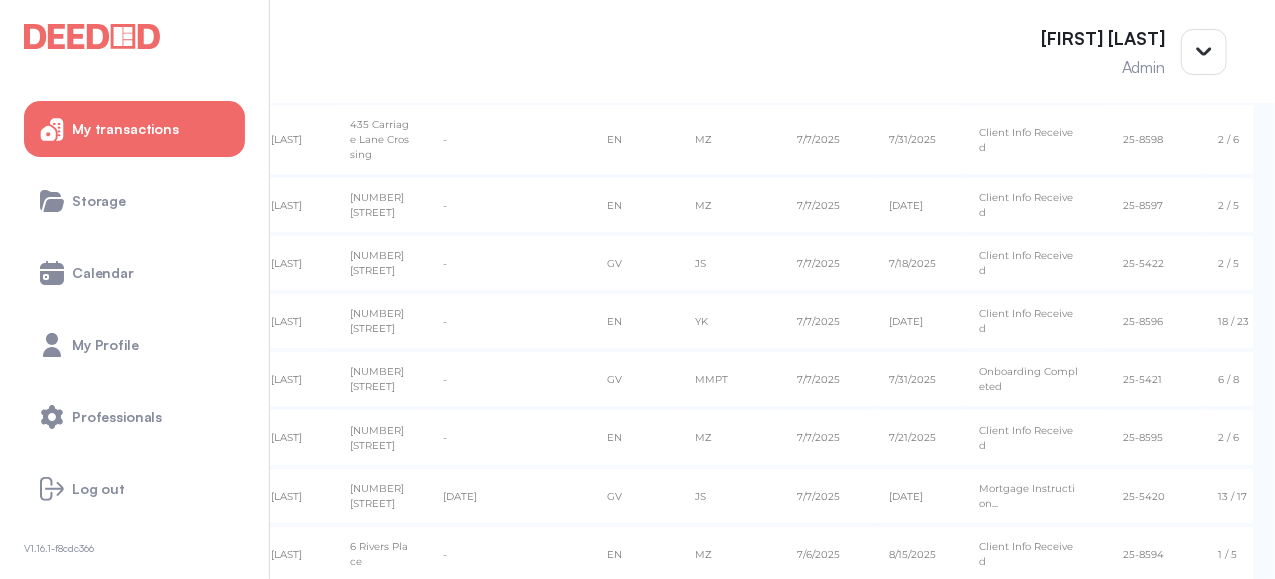 scroll, scrollTop: 0, scrollLeft: 0, axis: both 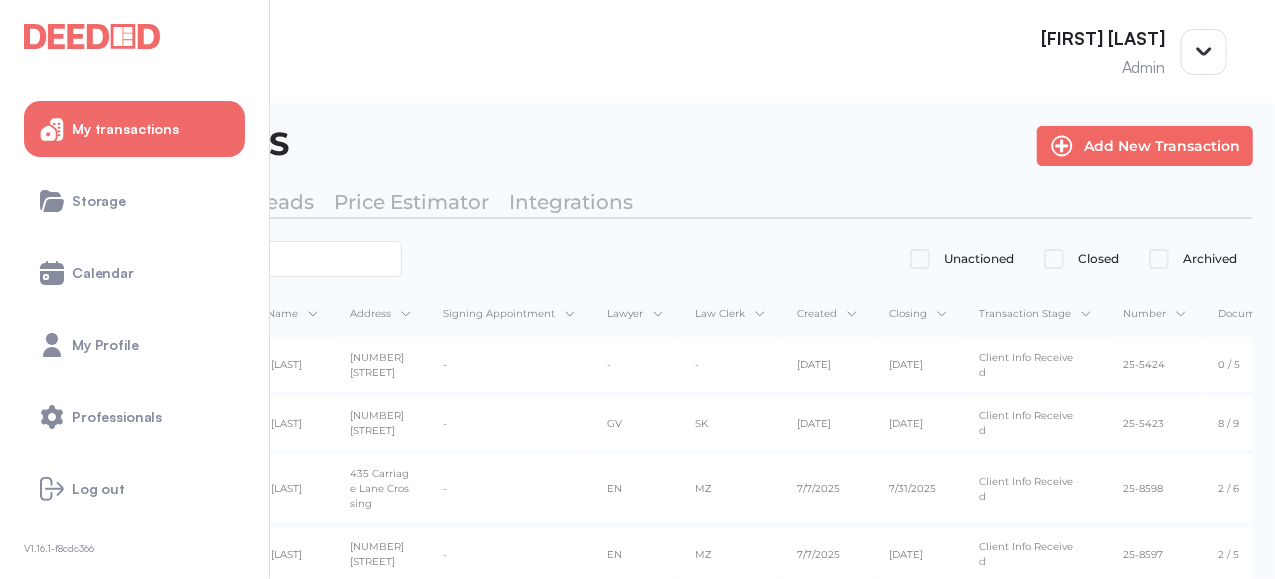 click on "My Leads" at bounding box center [266, 203] 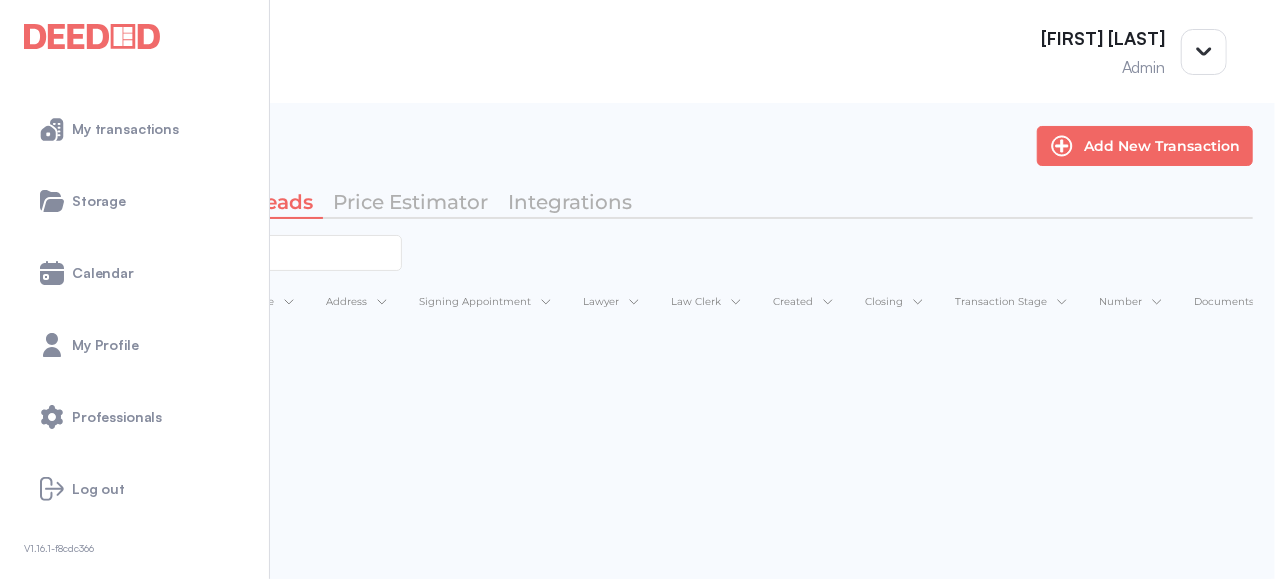 click on "My Transactions" at bounding box center [114, 203] 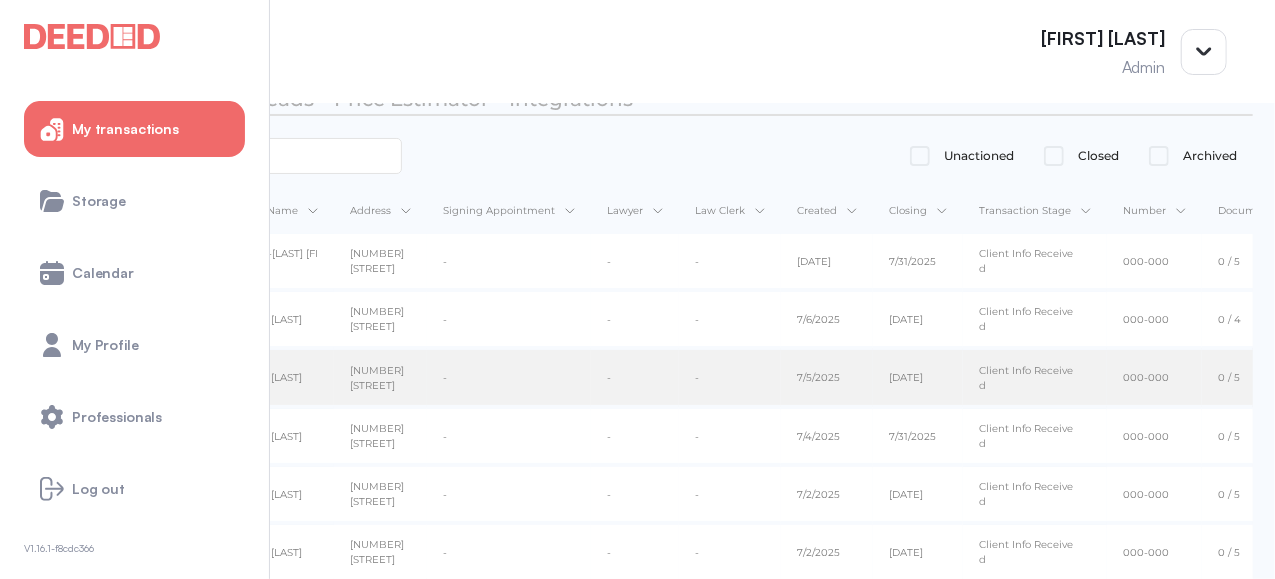 scroll, scrollTop: 200, scrollLeft: 0, axis: vertical 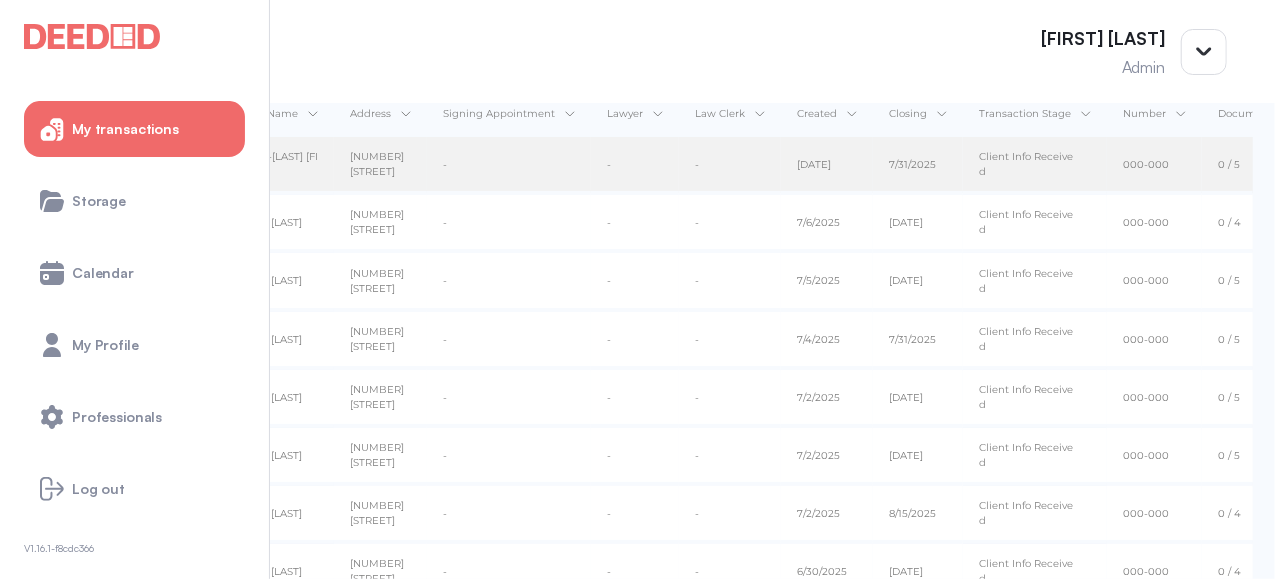 click on "[FIRST]-[LAST] [FIRST]-[LAST]" at bounding box center [276, 165] 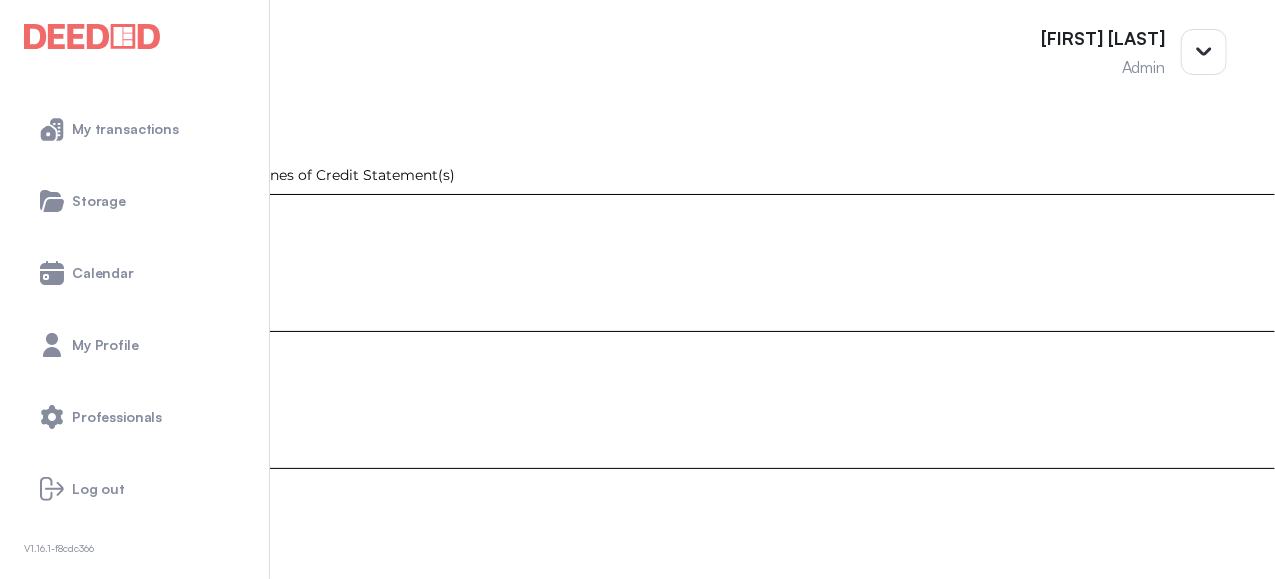 scroll, scrollTop: 900, scrollLeft: 0, axis: vertical 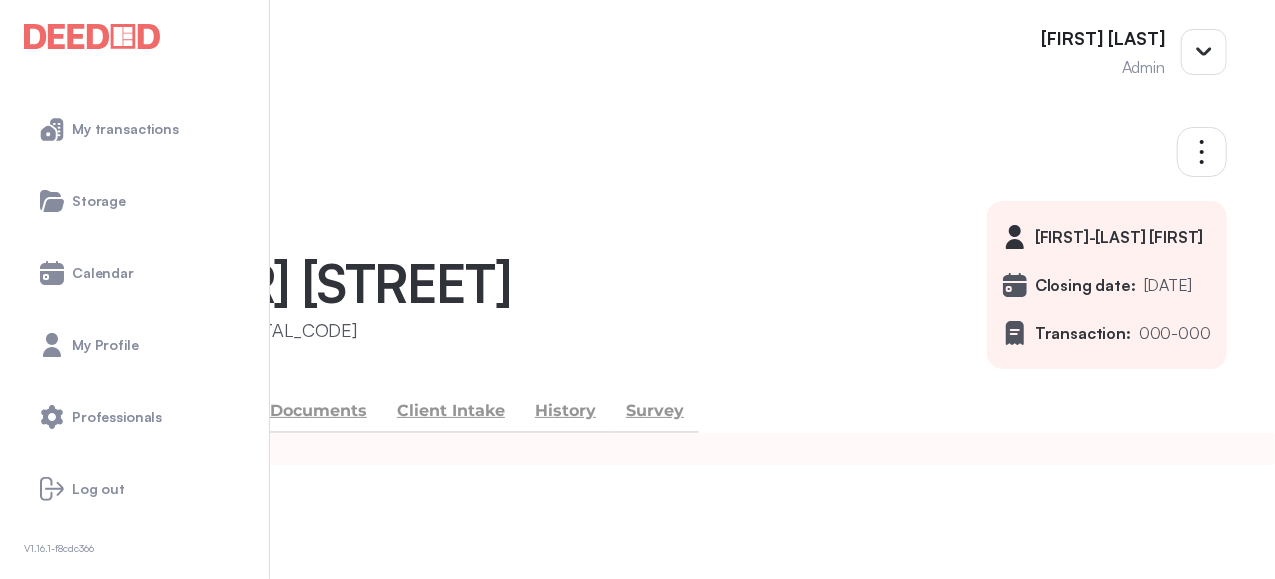click at bounding box center [92, 36] 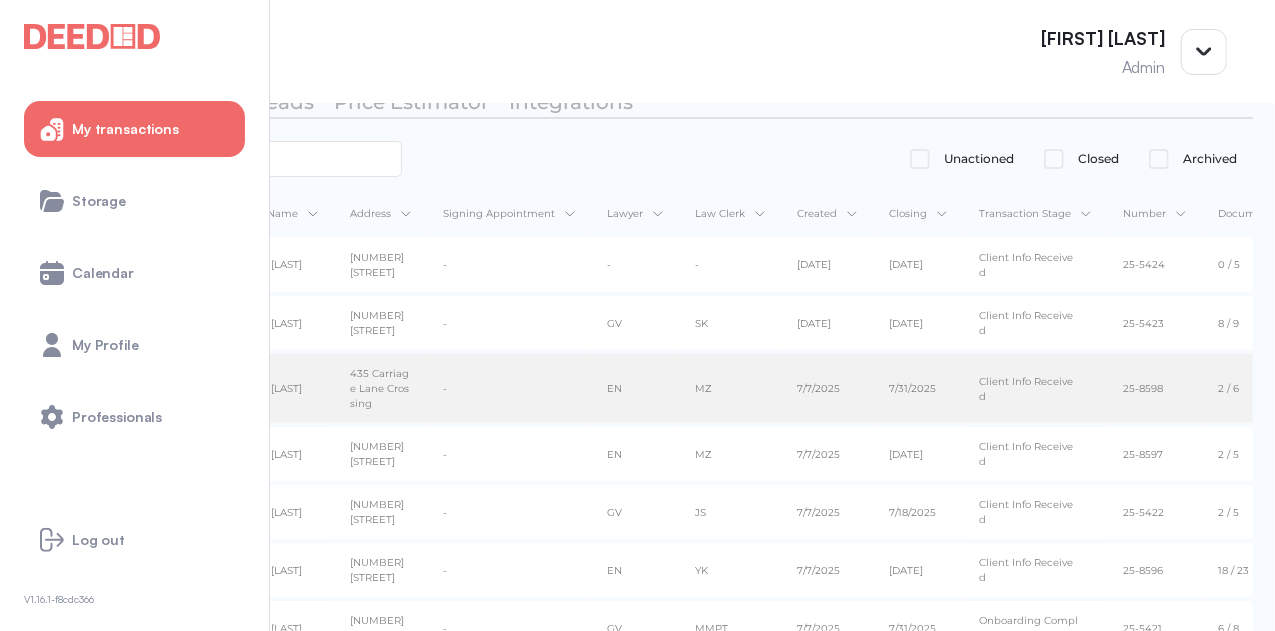 scroll, scrollTop: 0, scrollLeft: 0, axis: both 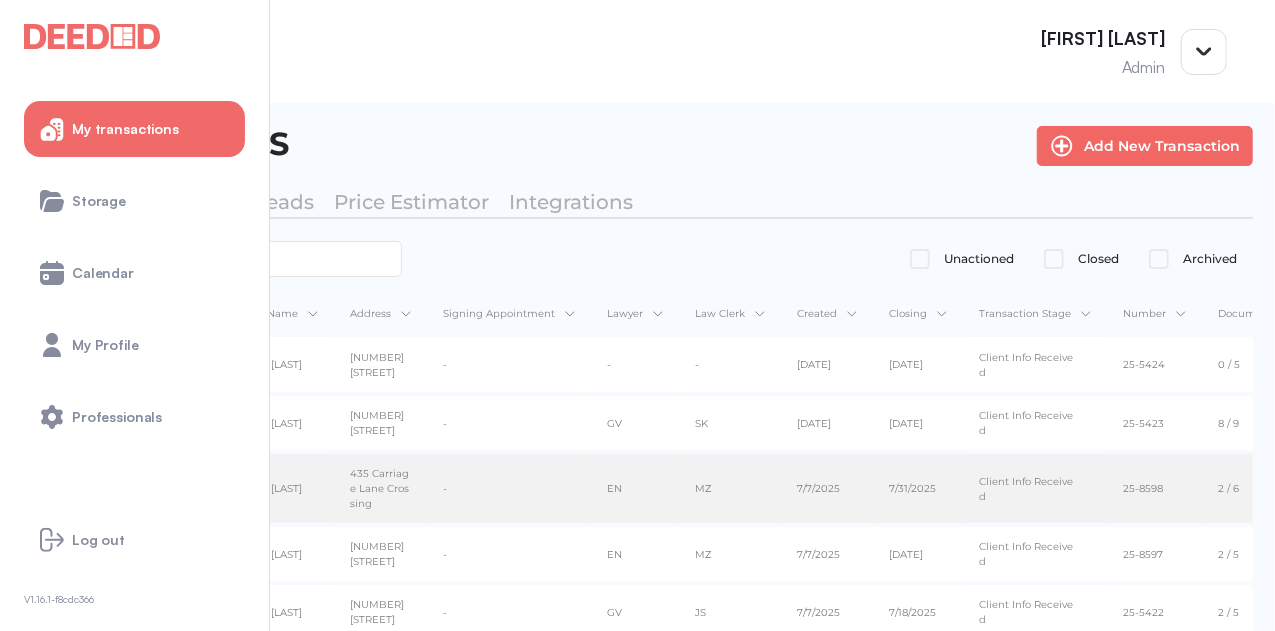 click on "[FIRST] [LAST] [FIRST] [LAST]" at bounding box center [276, 365] 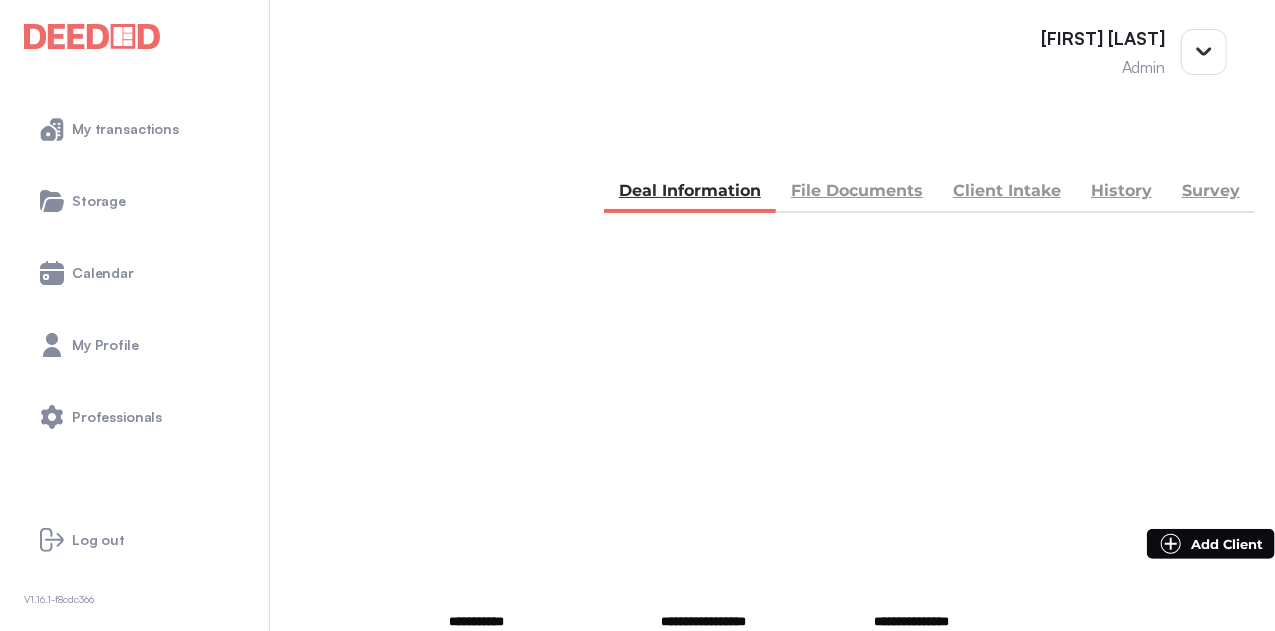 scroll, scrollTop: 0, scrollLeft: 0, axis: both 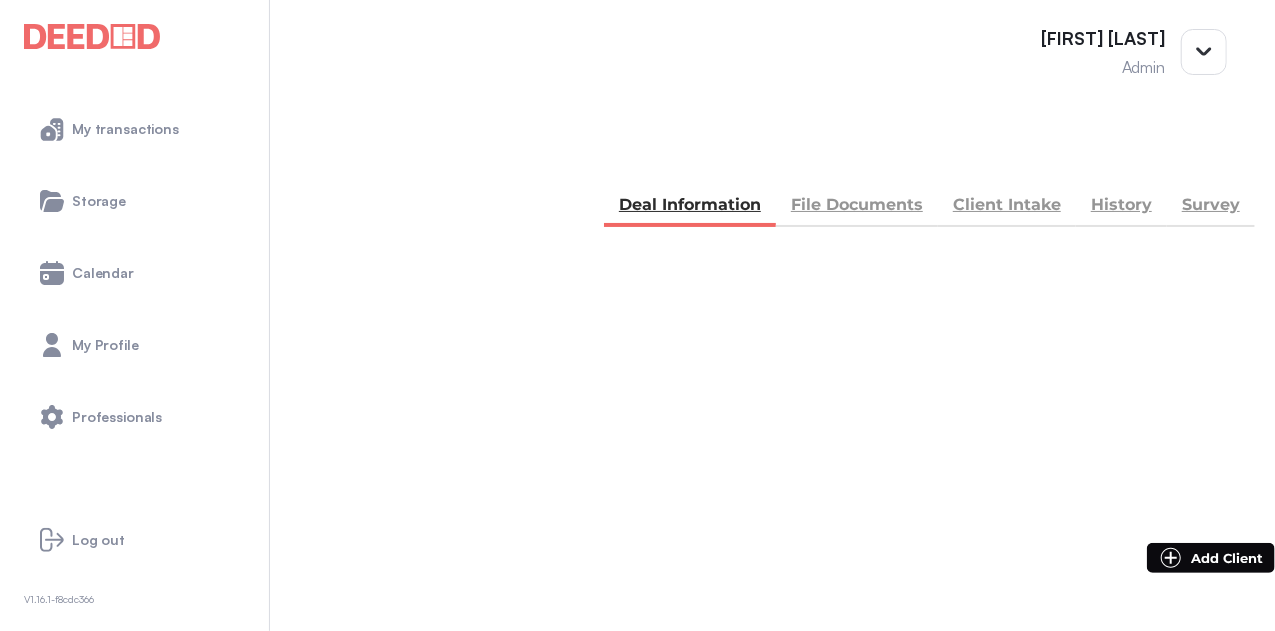 click at bounding box center (35, 155) 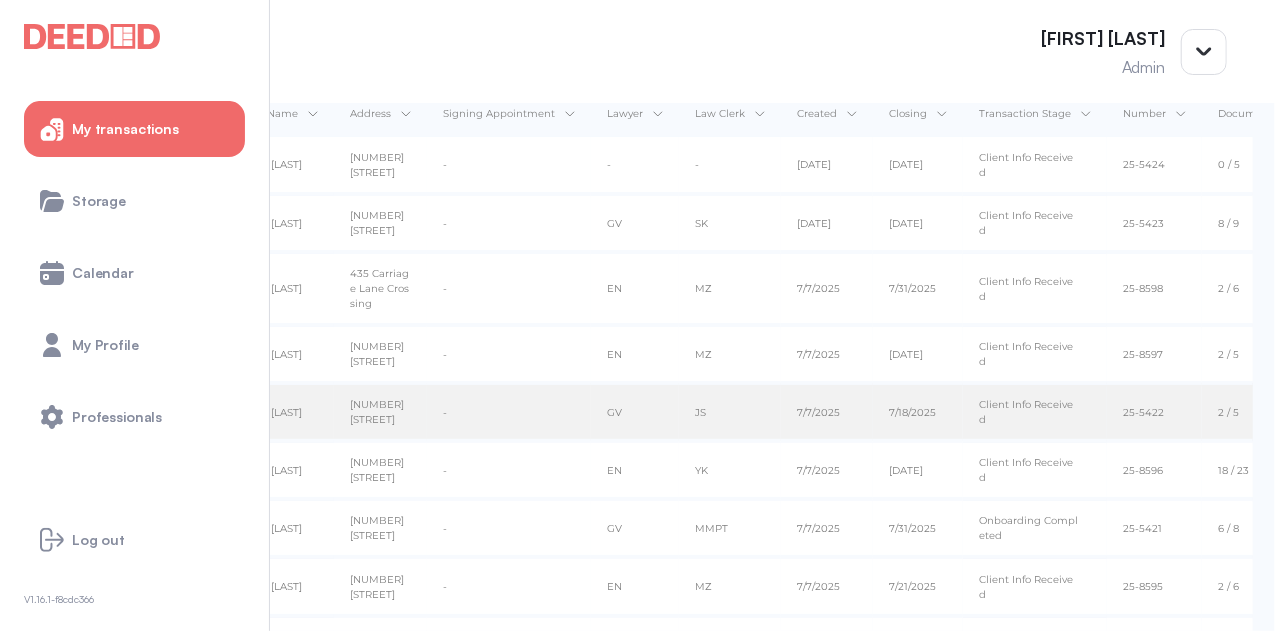 scroll, scrollTop: 0, scrollLeft: 0, axis: both 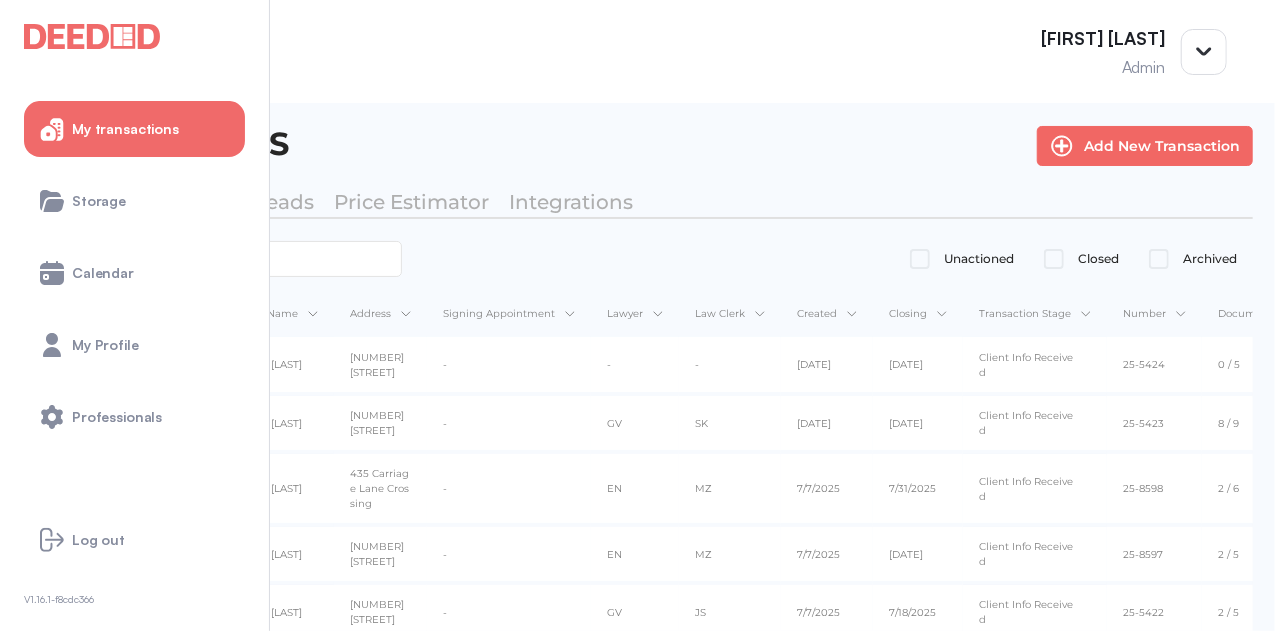 click on "My Leads" at bounding box center [266, 203] 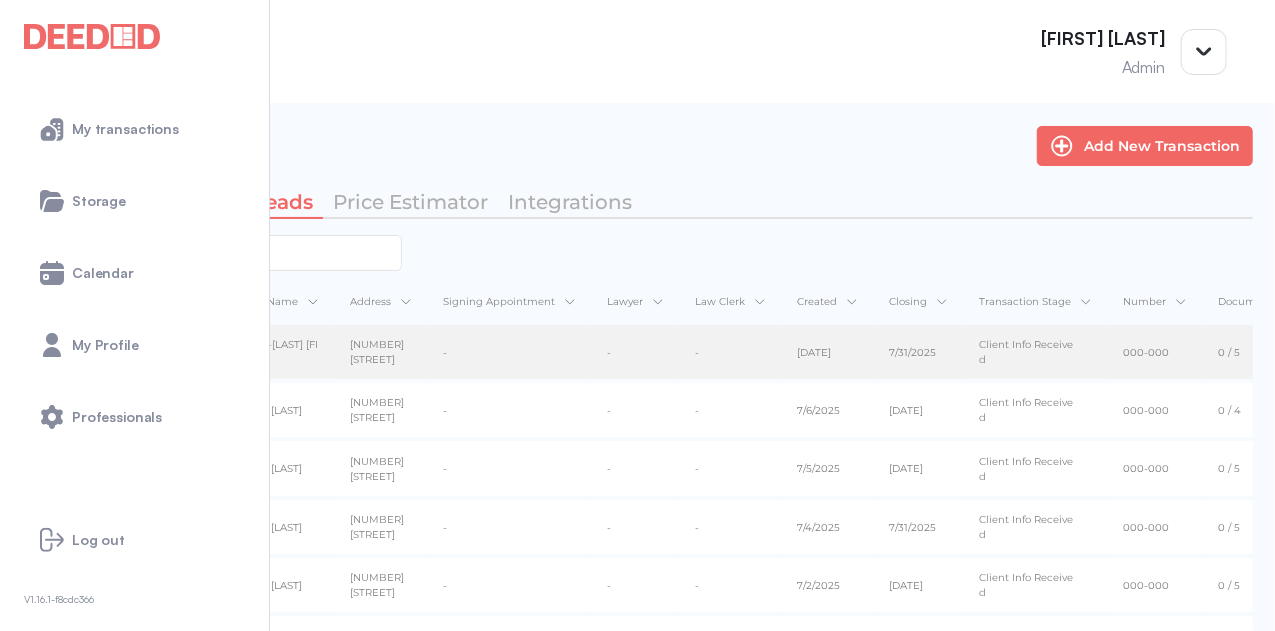 scroll, scrollTop: 300, scrollLeft: 0, axis: vertical 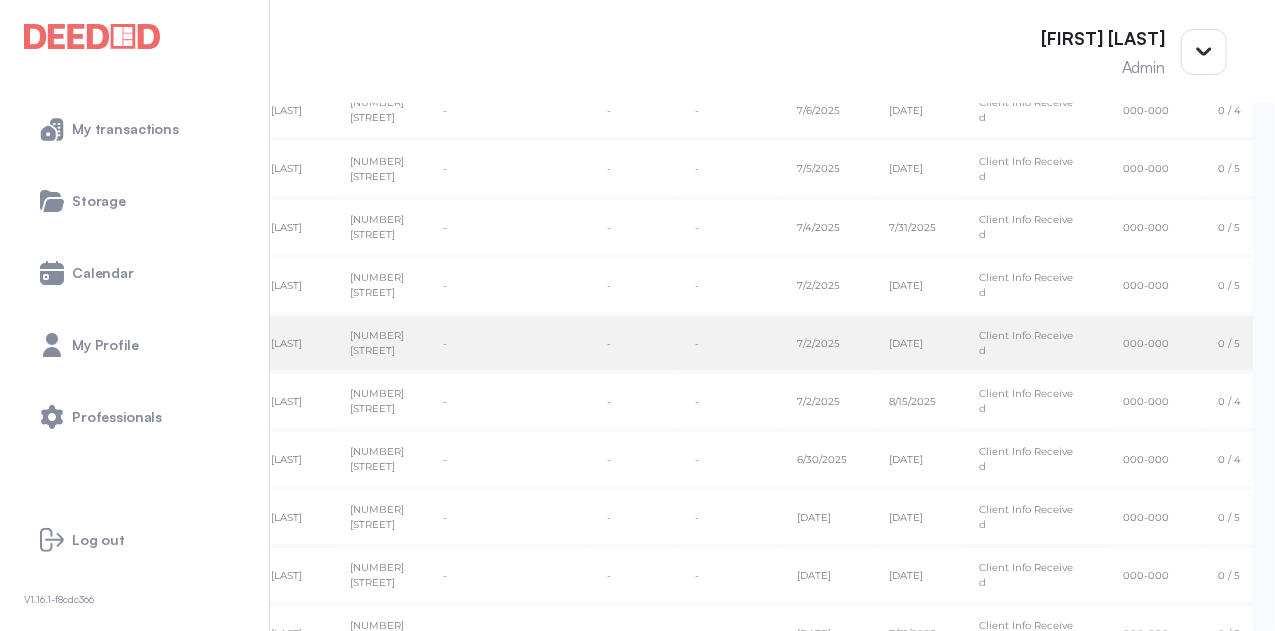 click on "[FIRST] [LAST]" at bounding box center [276, 52] 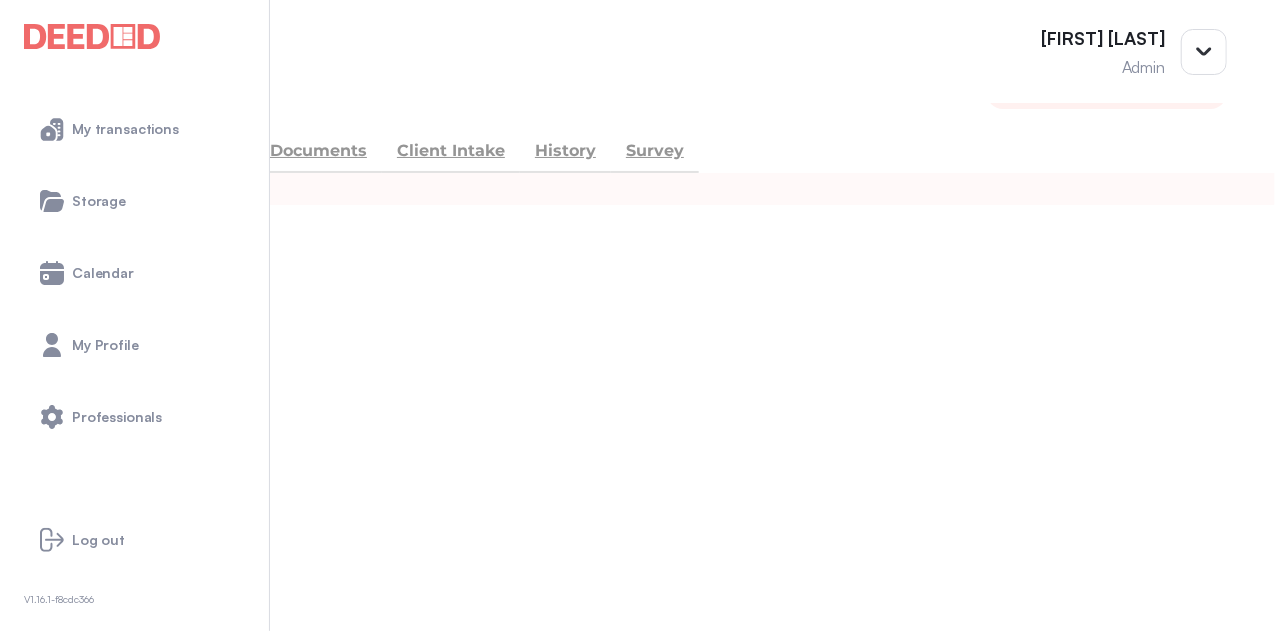 scroll, scrollTop: 0, scrollLeft: 0, axis: both 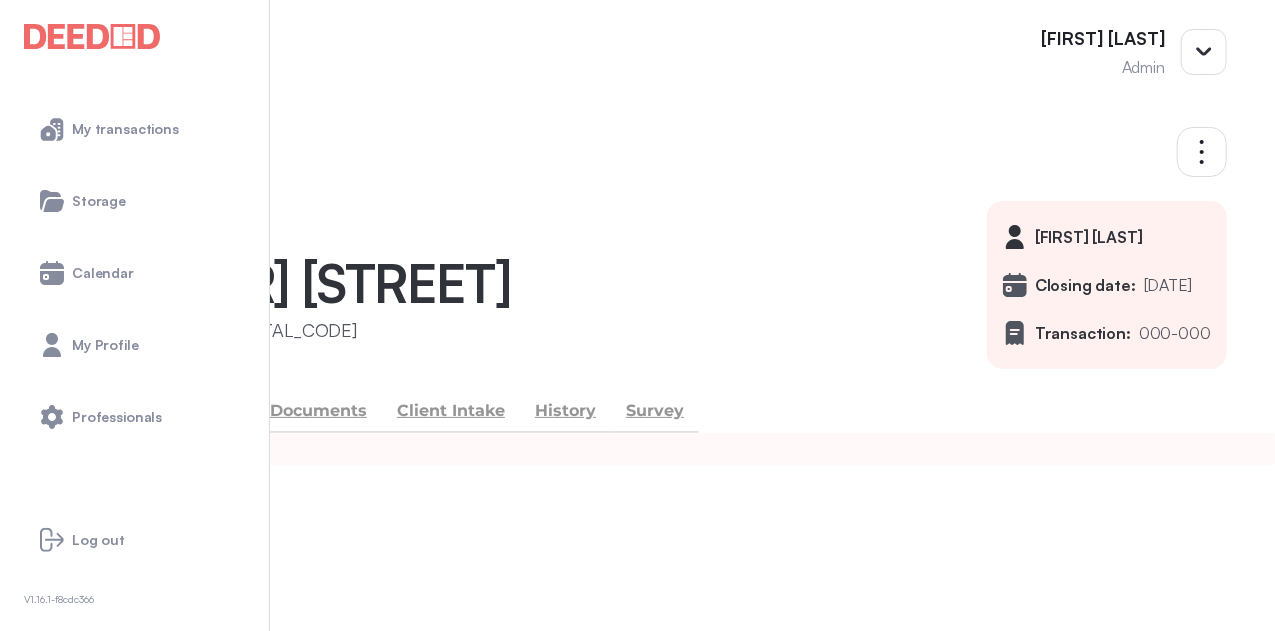 click at bounding box center (73, 152) 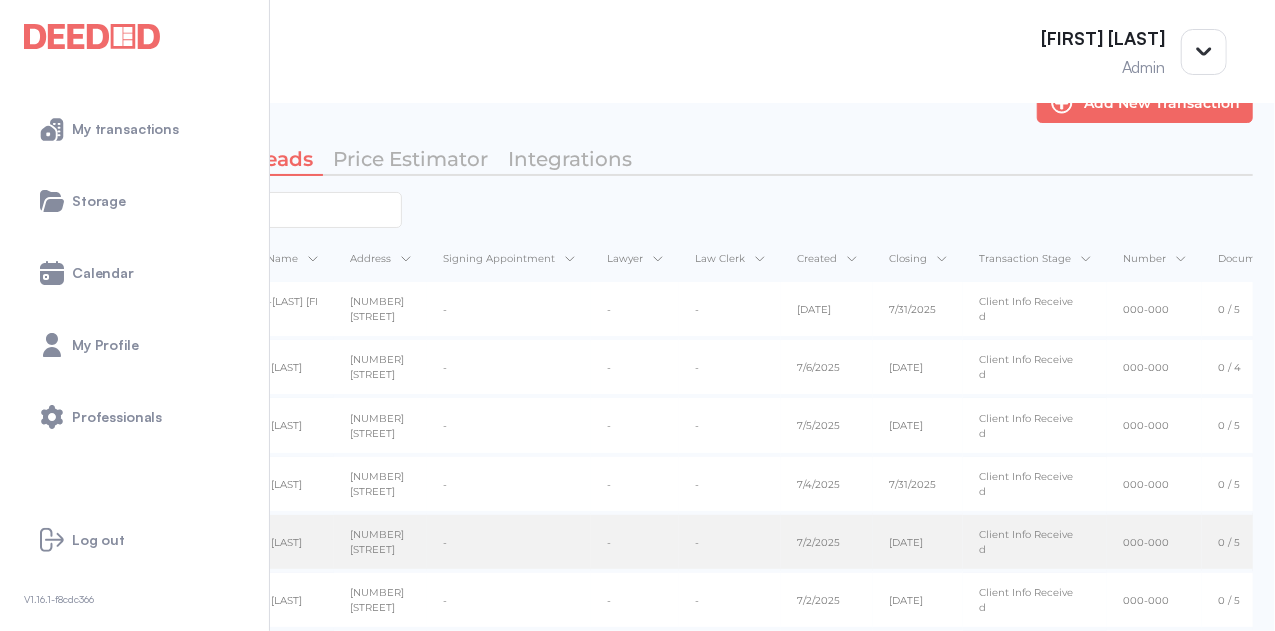 scroll, scrollTop: 0, scrollLeft: 0, axis: both 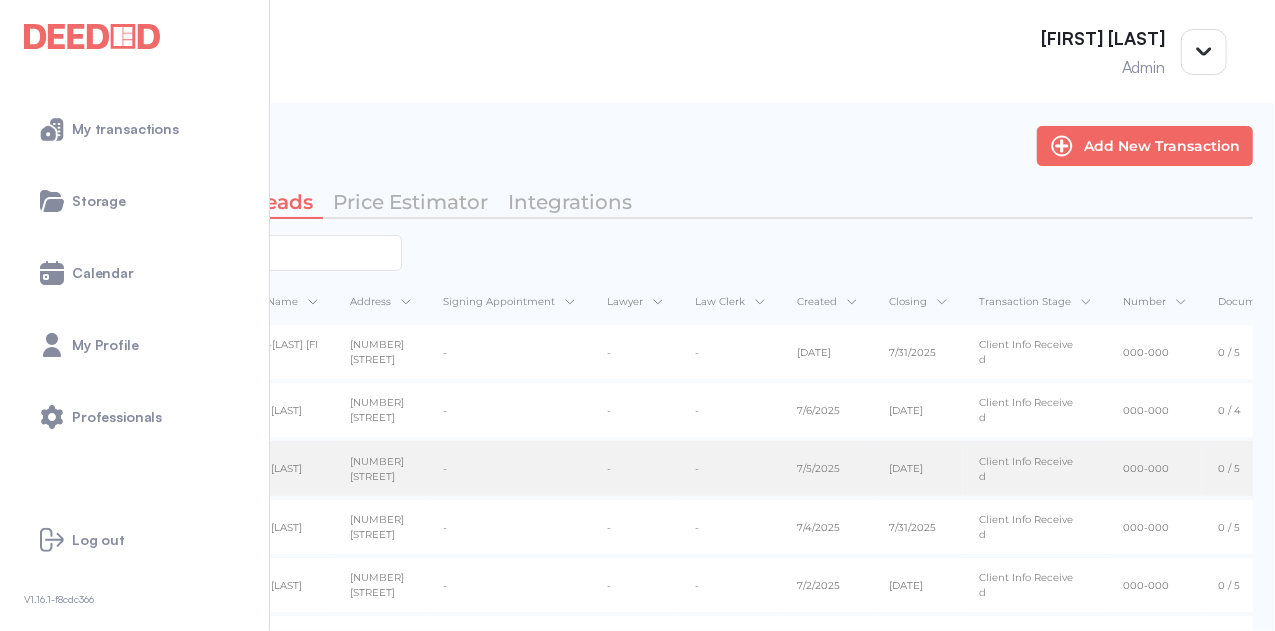 click on "[FIRST] [LAST] [FIRST] [LAST]" at bounding box center [276, 353] 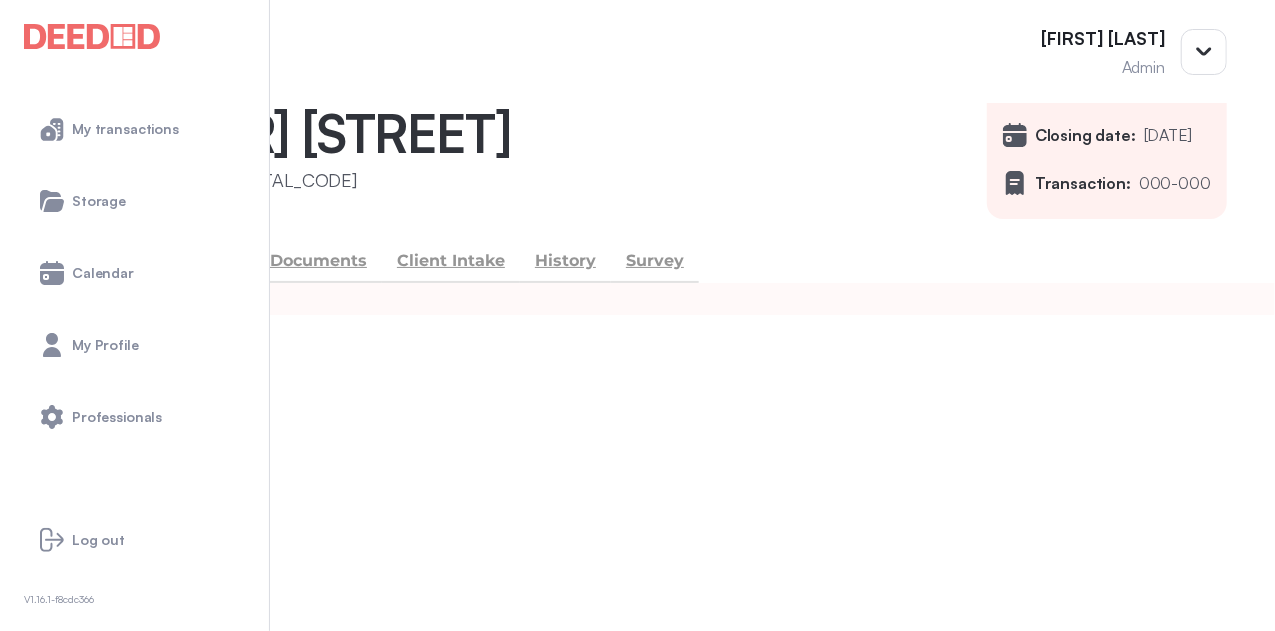 scroll, scrollTop: 0, scrollLeft: 0, axis: both 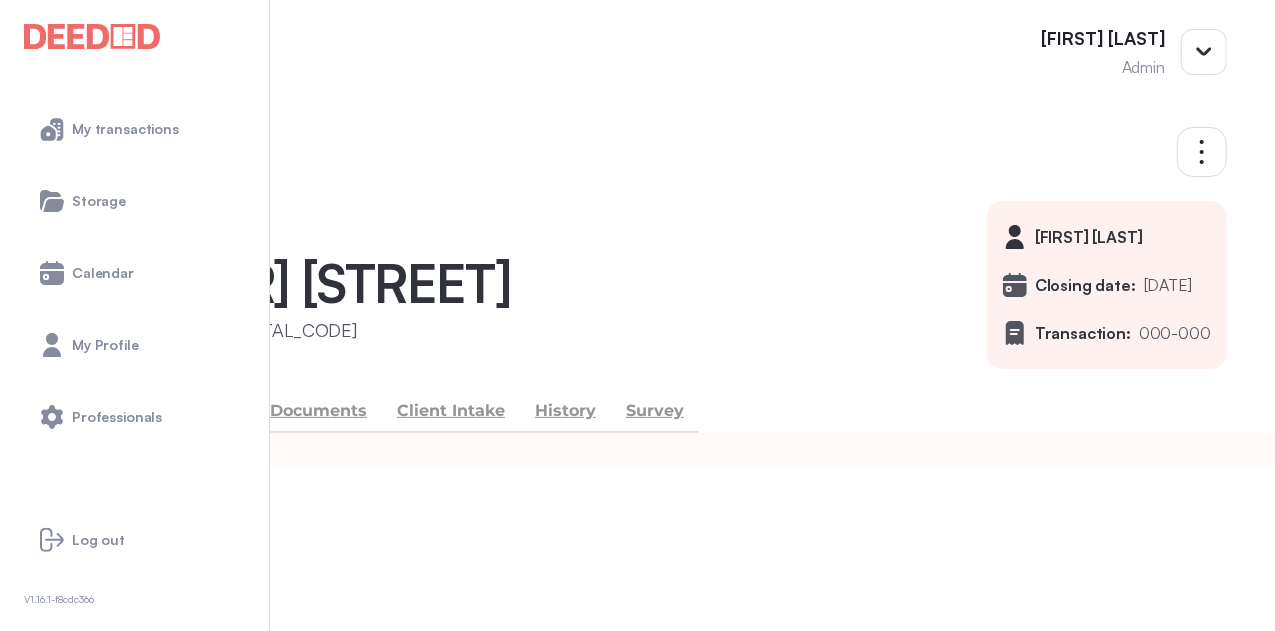 click at bounding box center [74, 151] 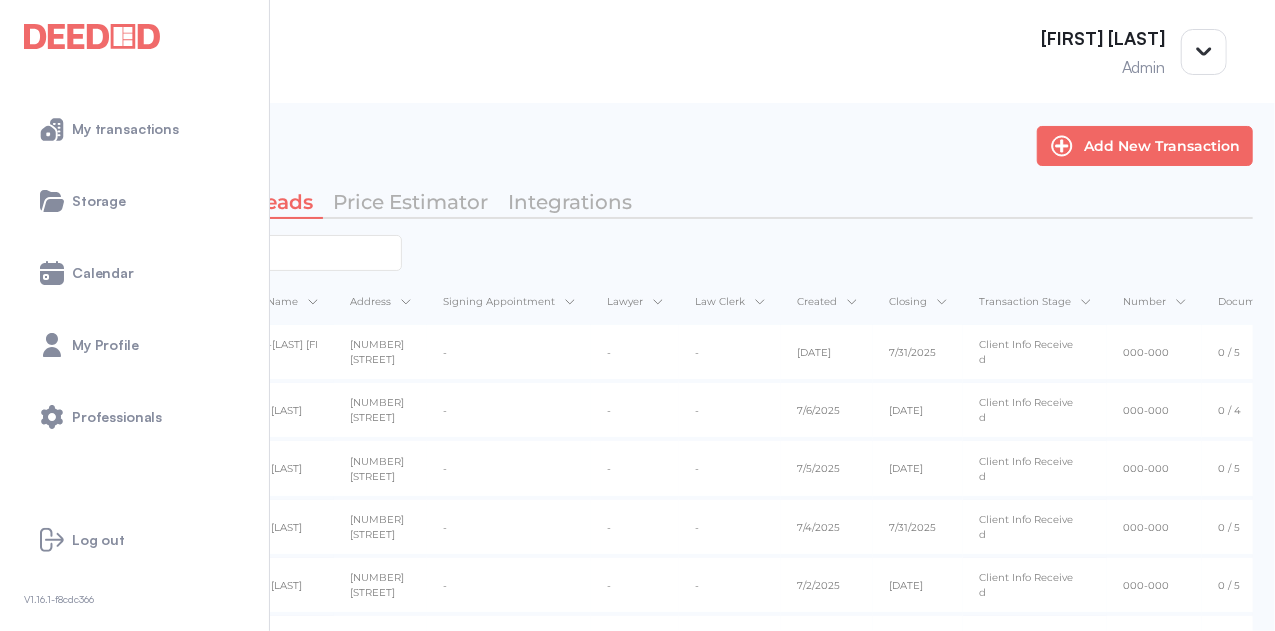click on "My Transactions" at bounding box center (114, 203) 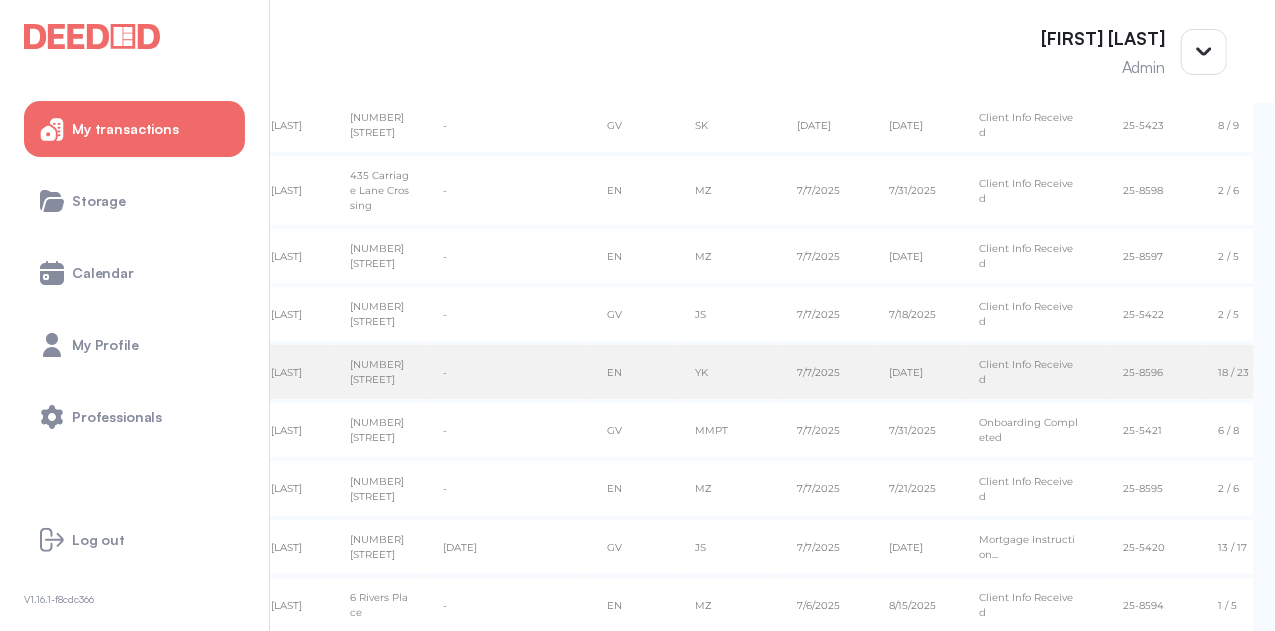scroll, scrollTop: 300, scrollLeft: 0, axis: vertical 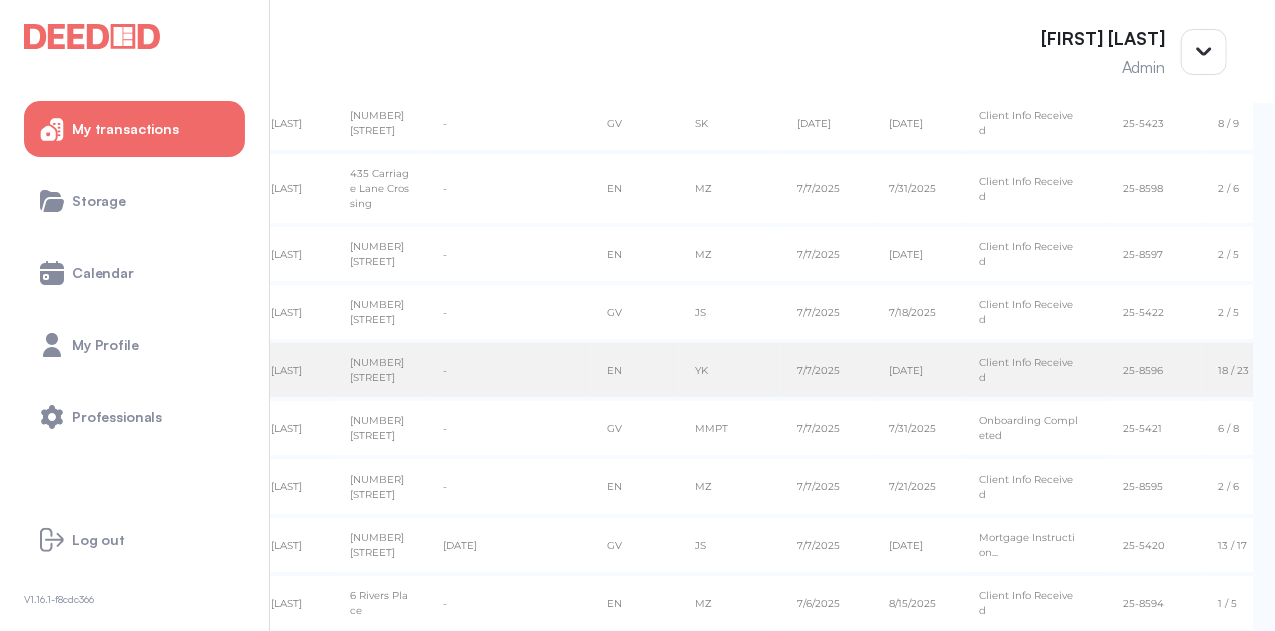 click on "[FIRST] [LAST]" at bounding box center [276, 64] 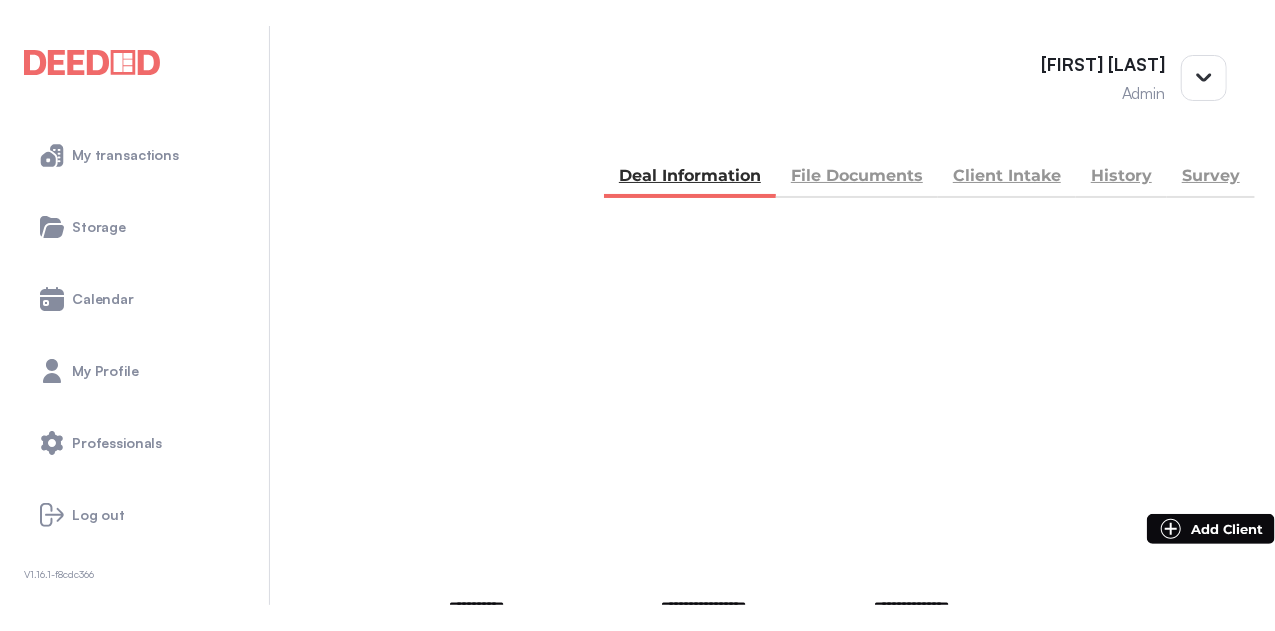 scroll, scrollTop: 0, scrollLeft: 0, axis: both 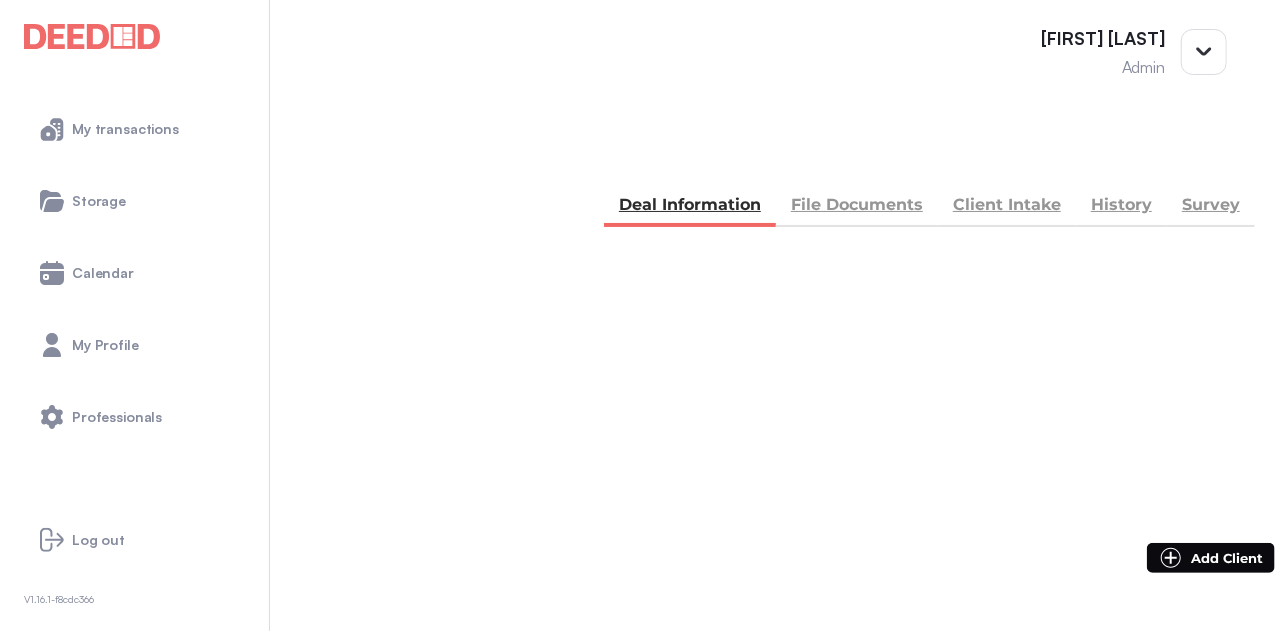 click on "My transactions Storage Calendar My Profile Professionals Log out V 1.16.1-f8cdc366" at bounding box center [135, 315] 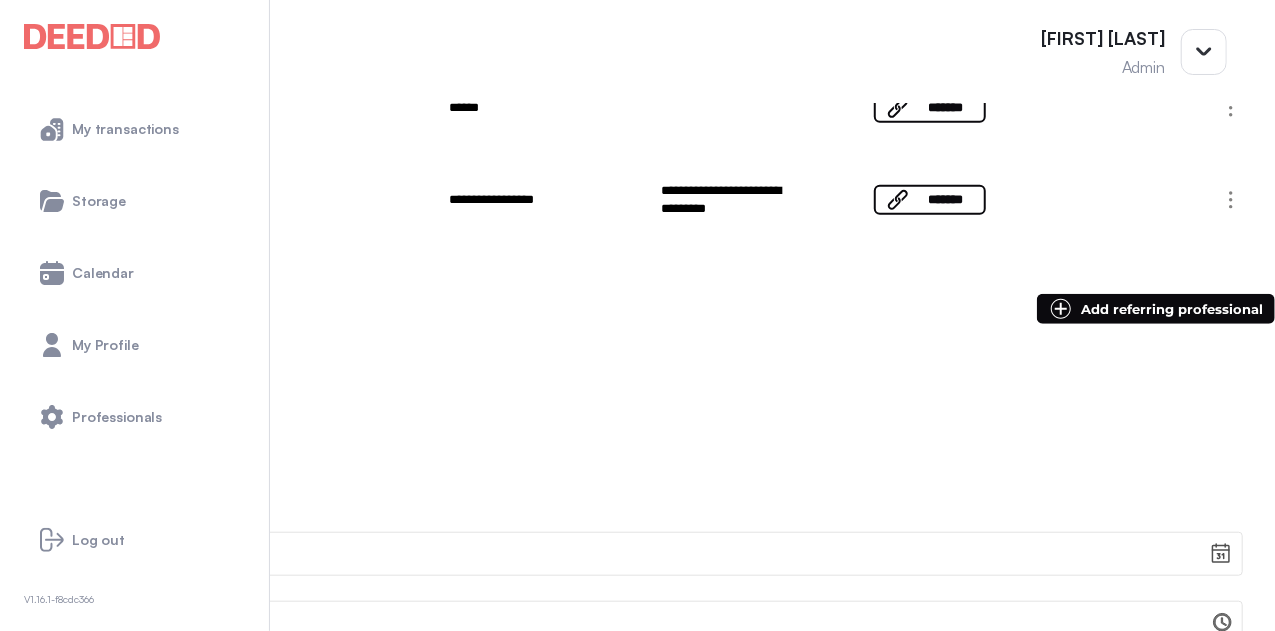 scroll, scrollTop: 0, scrollLeft: 0, axis: both 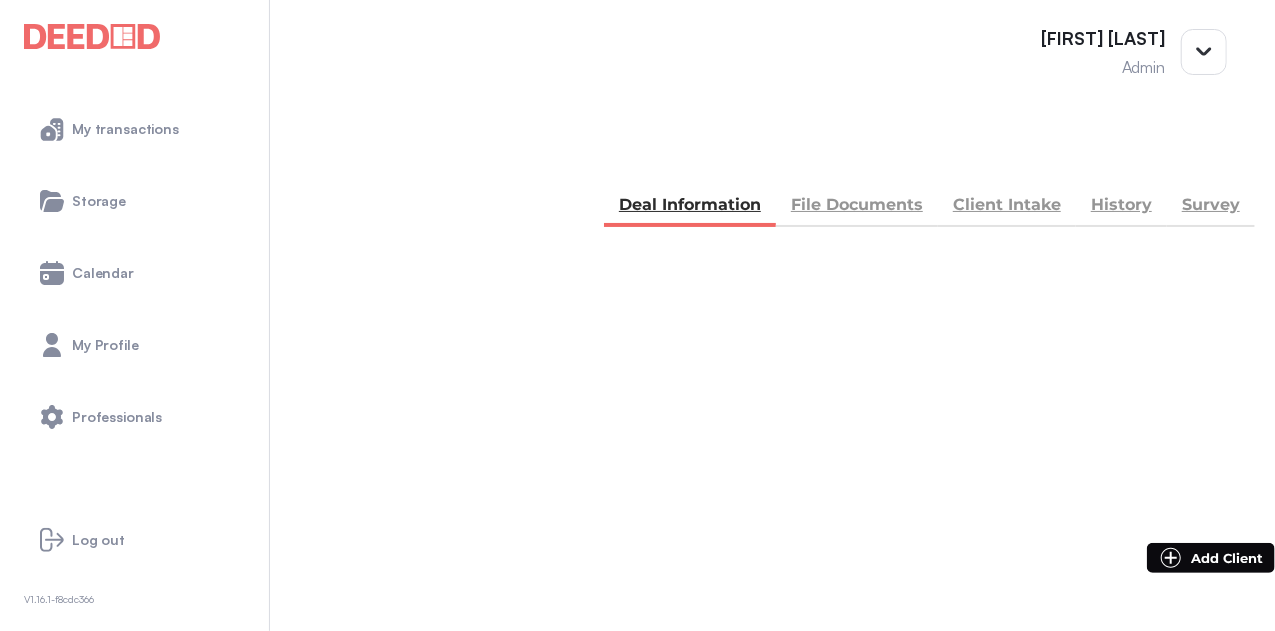 click at bounding box center (92, 36) 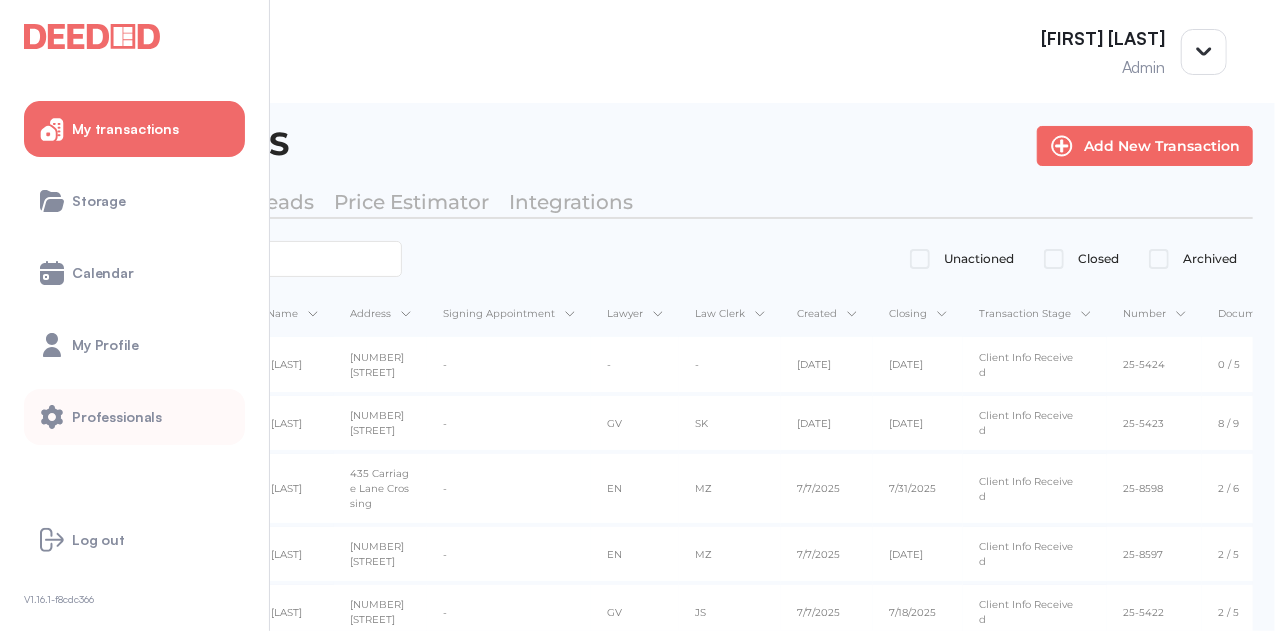 click on "Professionals" at bounding box center [134, 417] 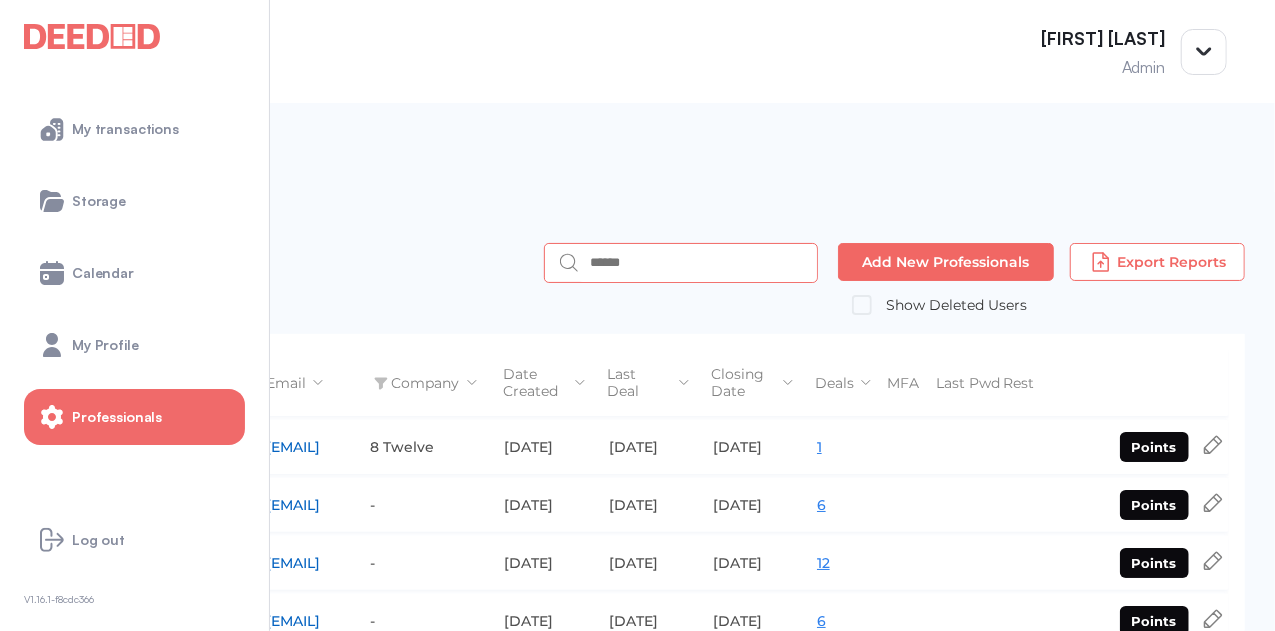 click at bounding box center (697, 263) 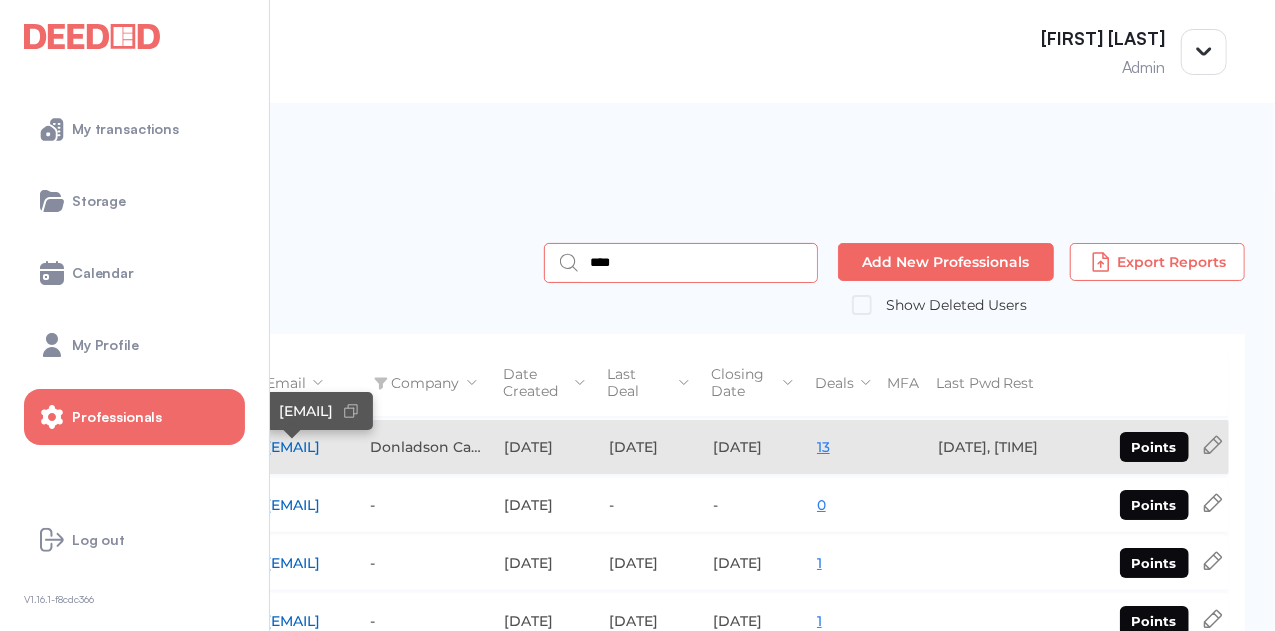 type on "****" 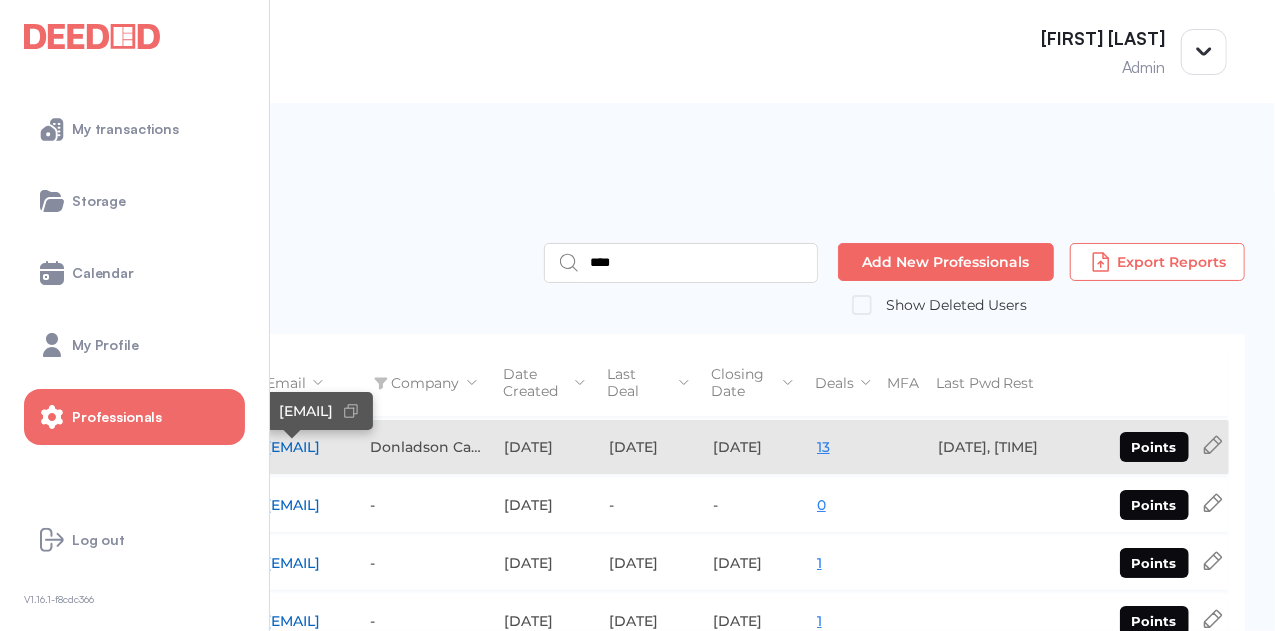 click on "[EMAIL]" at bounding box center [293, 447] 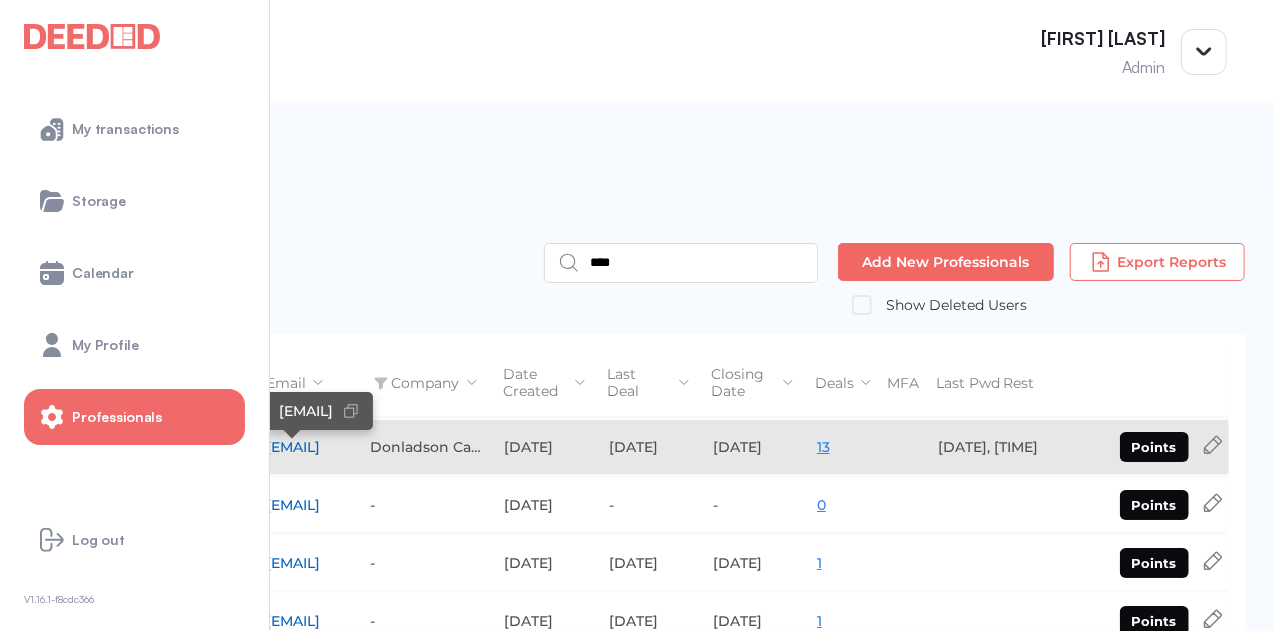 click on "[EMAIL]" at bounding box center [293, 447] 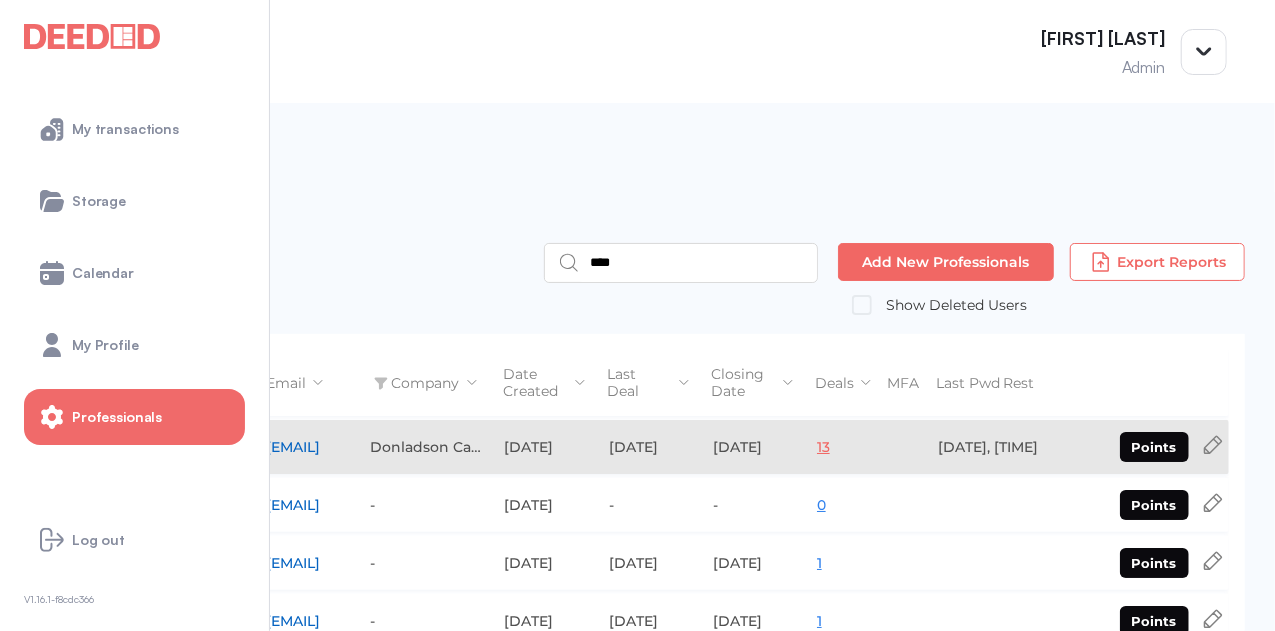 click on "13" at bounding box center (823, 447) 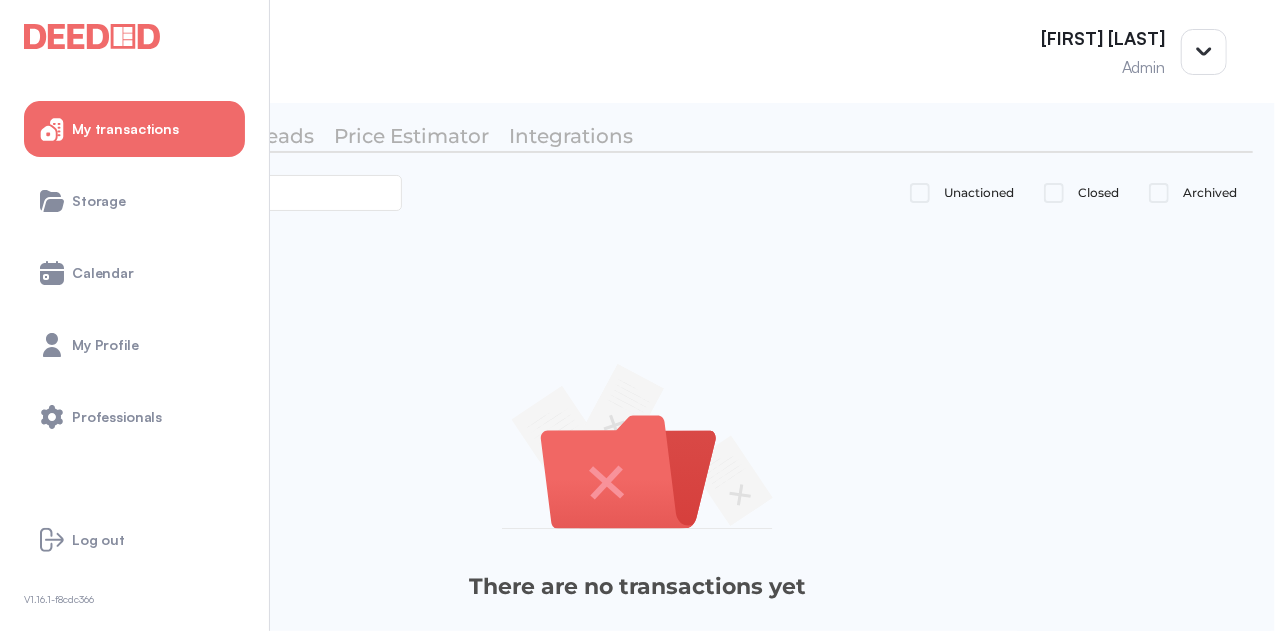 scroll, scrollTop: 0, scrollLeft: 0, axis: both 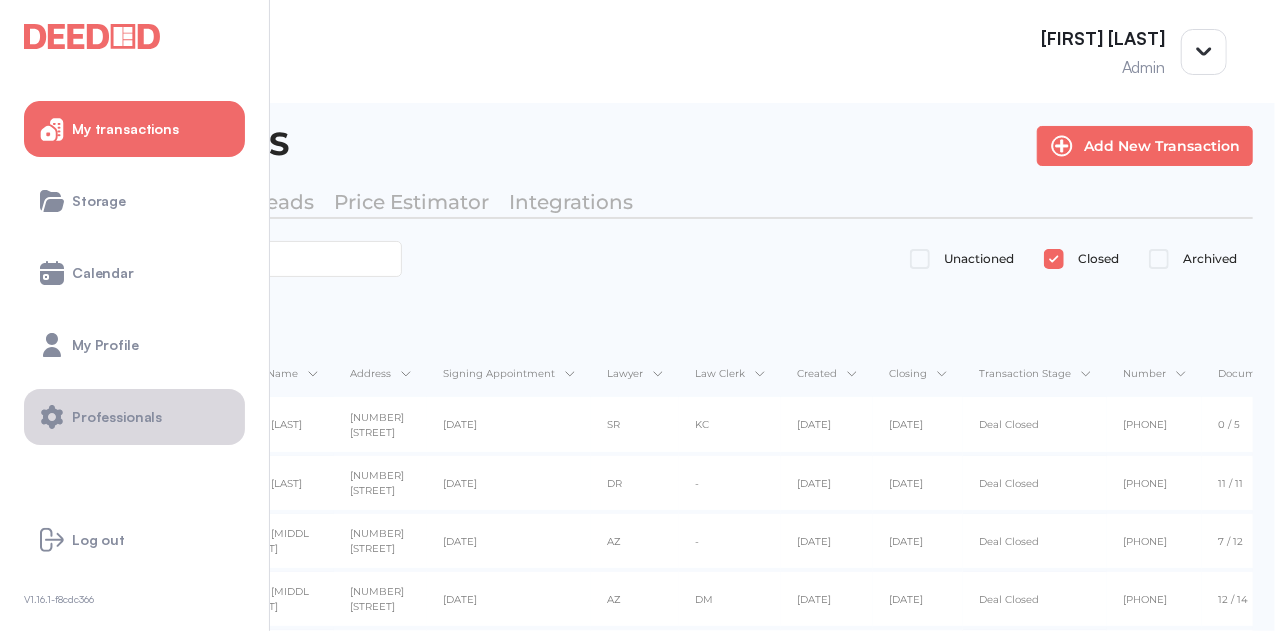 click on "Professionals" at bounding box center (134, 417) 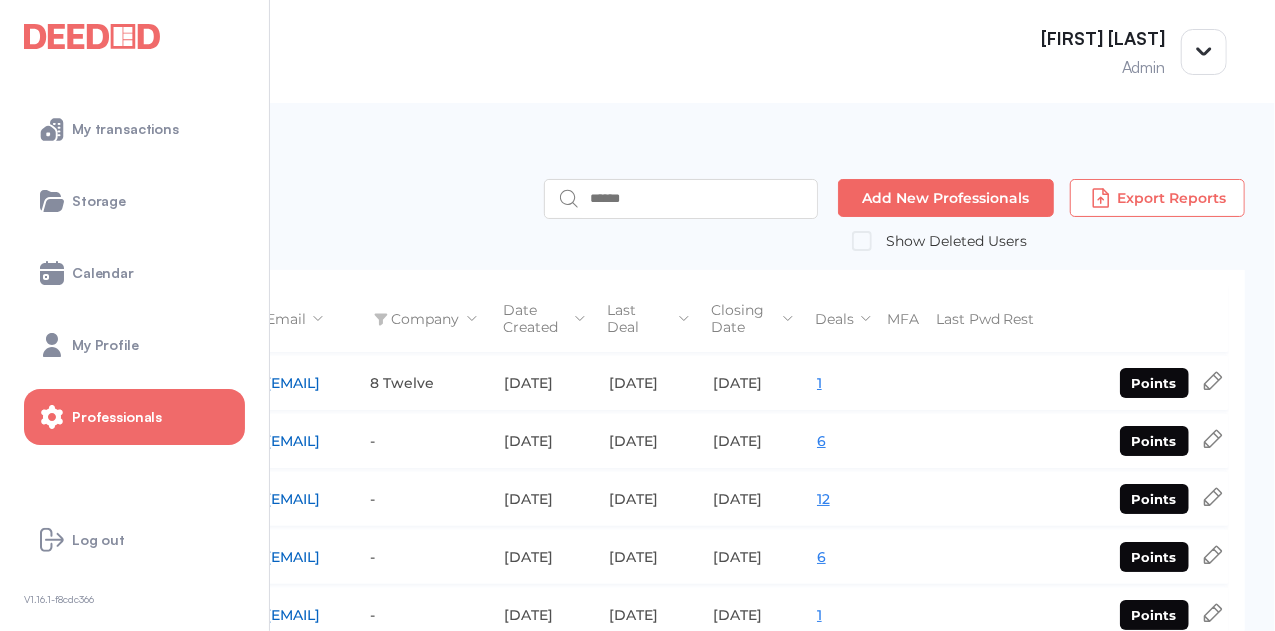 scroll, scrollTop: 0, scrollLeft: 0, axis: both 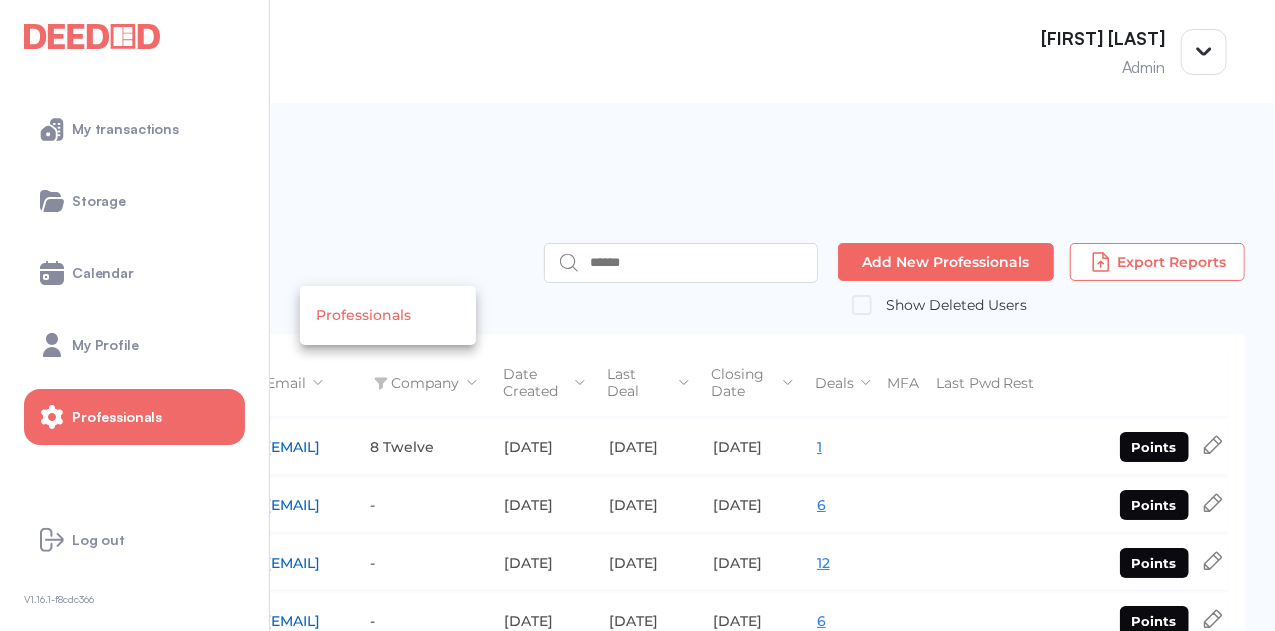 click on "**********" at bounding box center [637, 607] 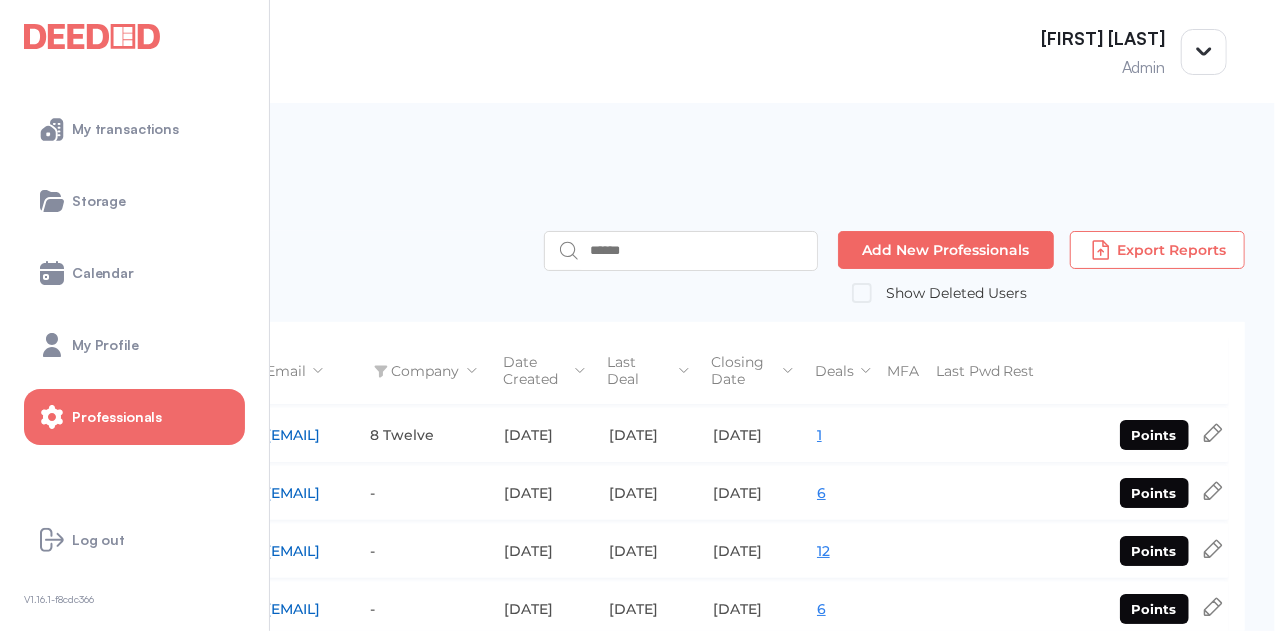 scroll, scrollTop: 0, scrollLeft: 0, axis: both 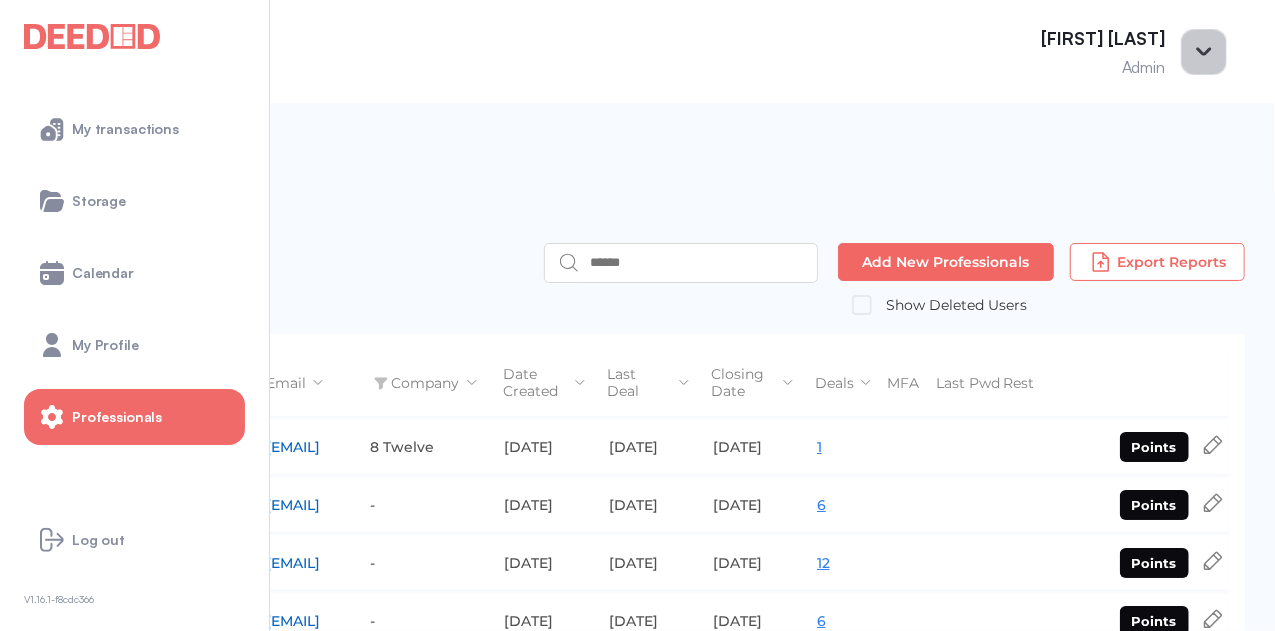 click at bounding box center (1204, 52) 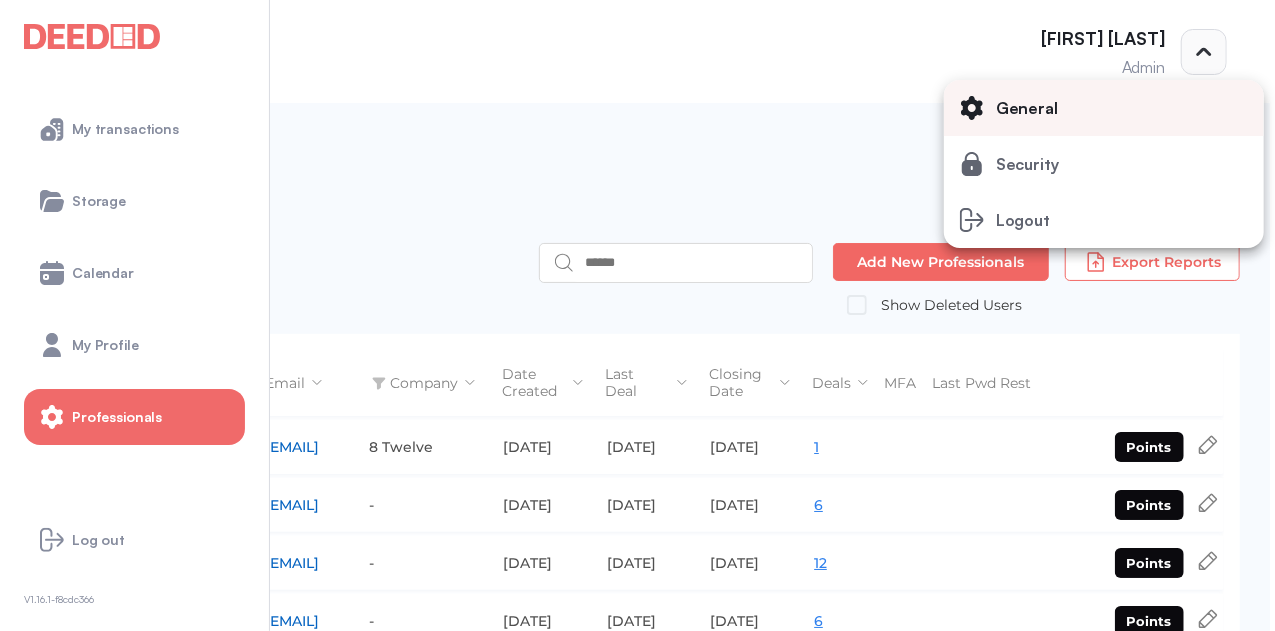 click on "General" at bounding box center [1027, 108] 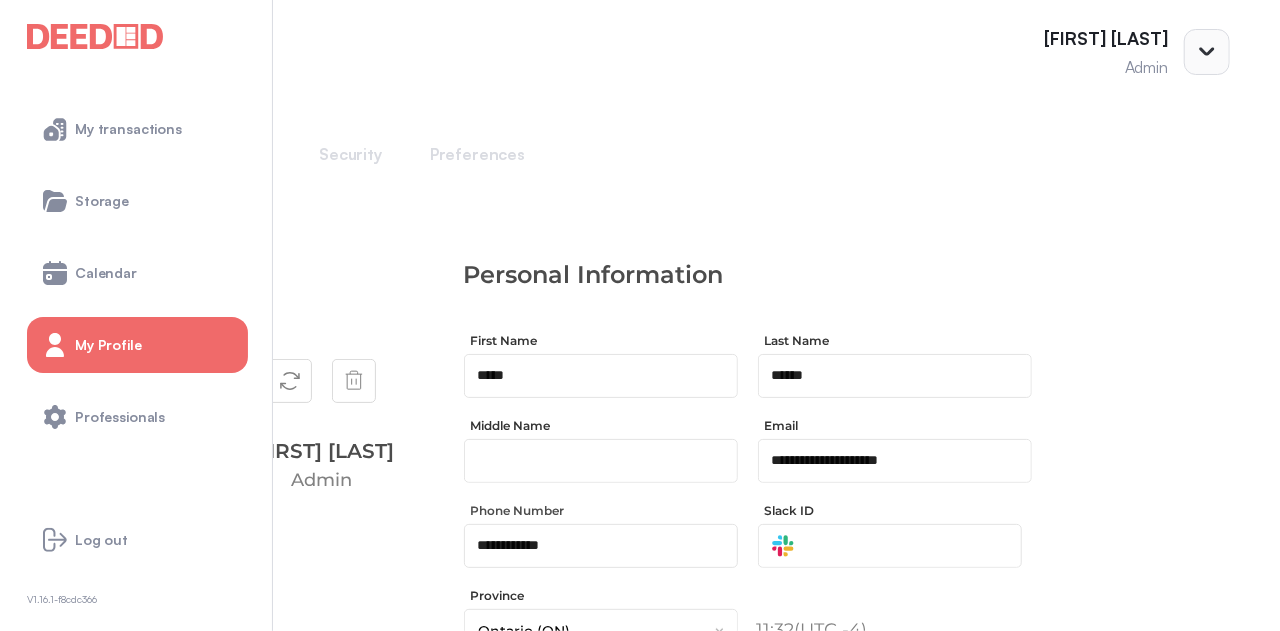 scroll, scrollTop: 0, scrollLeft: 0, axis: both 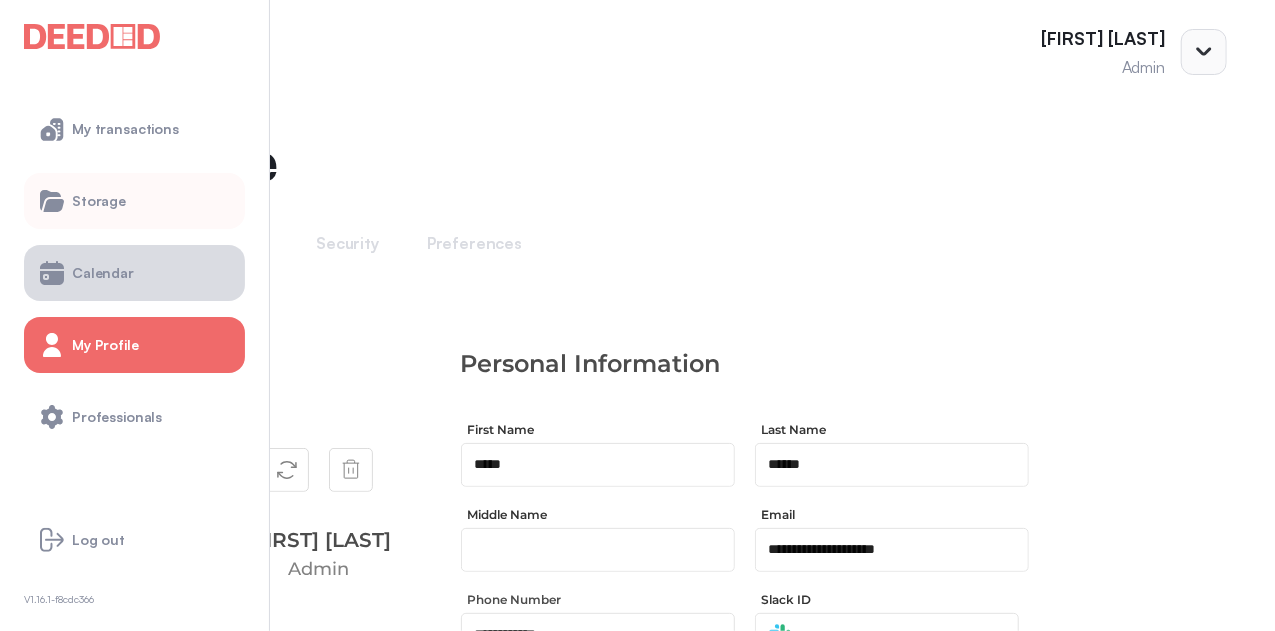 drag, startPoint x: 114, startPoint y: 260, endPoint x: 116, endPoint y: 221, distance: 39.051247 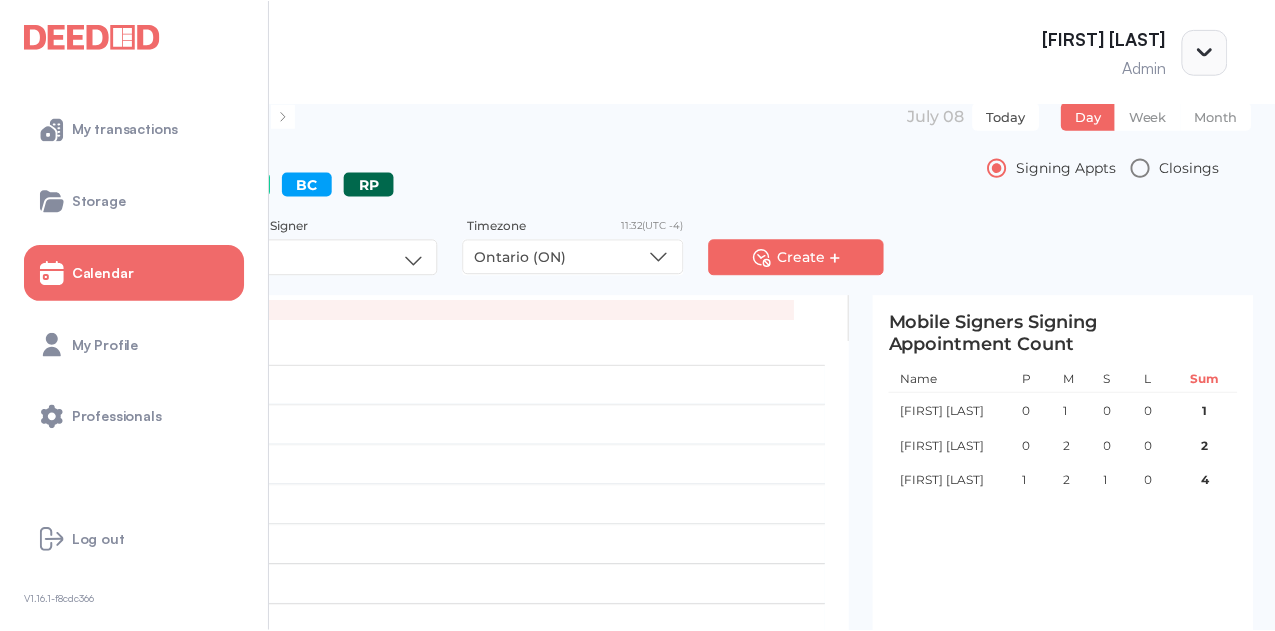 scroll, scrollTop: 0, scrollLeft: 0, axis: both 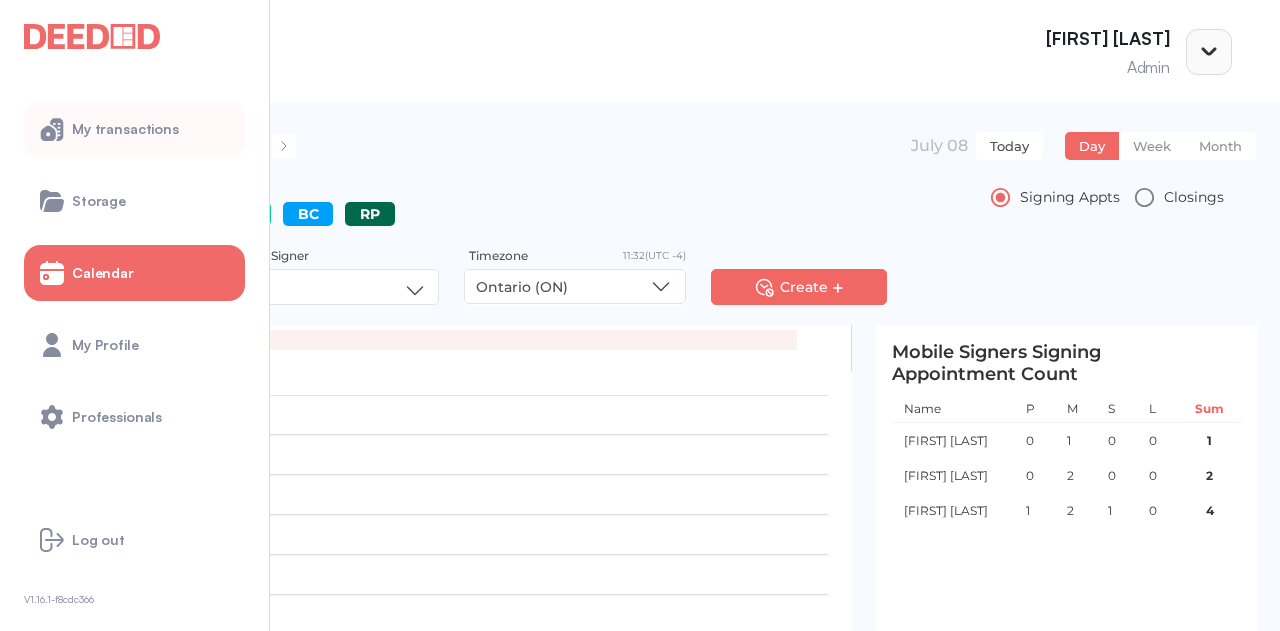 click on "My transactions" at bounding box center (125, 129) 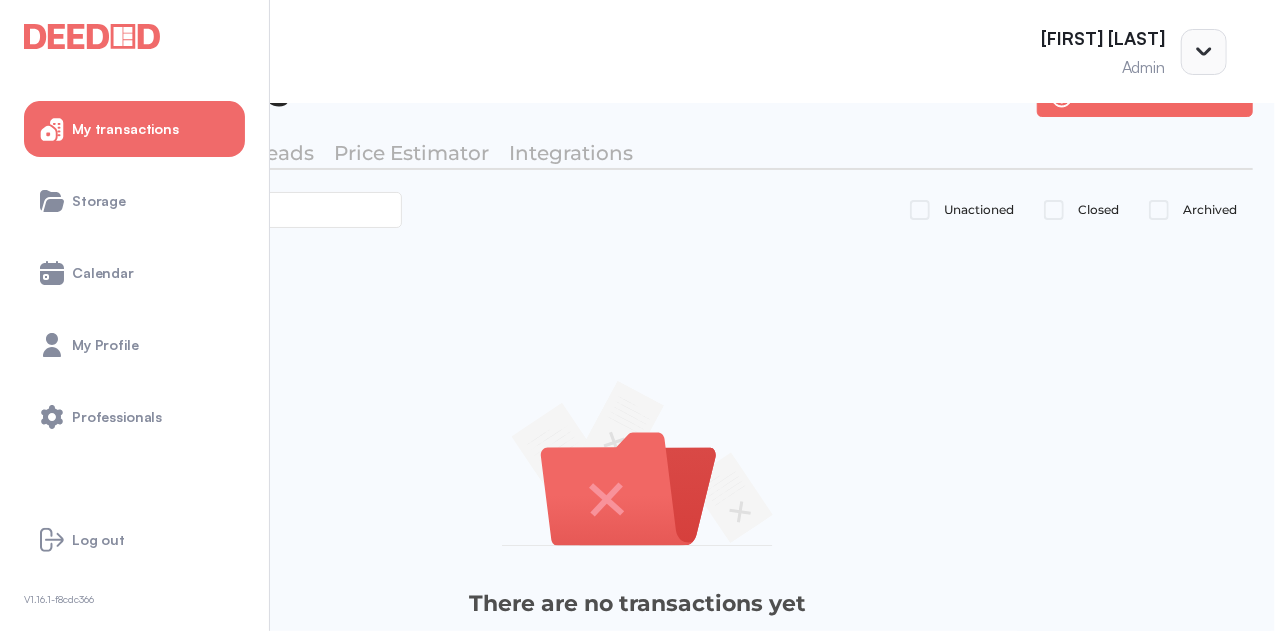 scroll, scrollTop: 0, scrollLeft: 0, axis: both 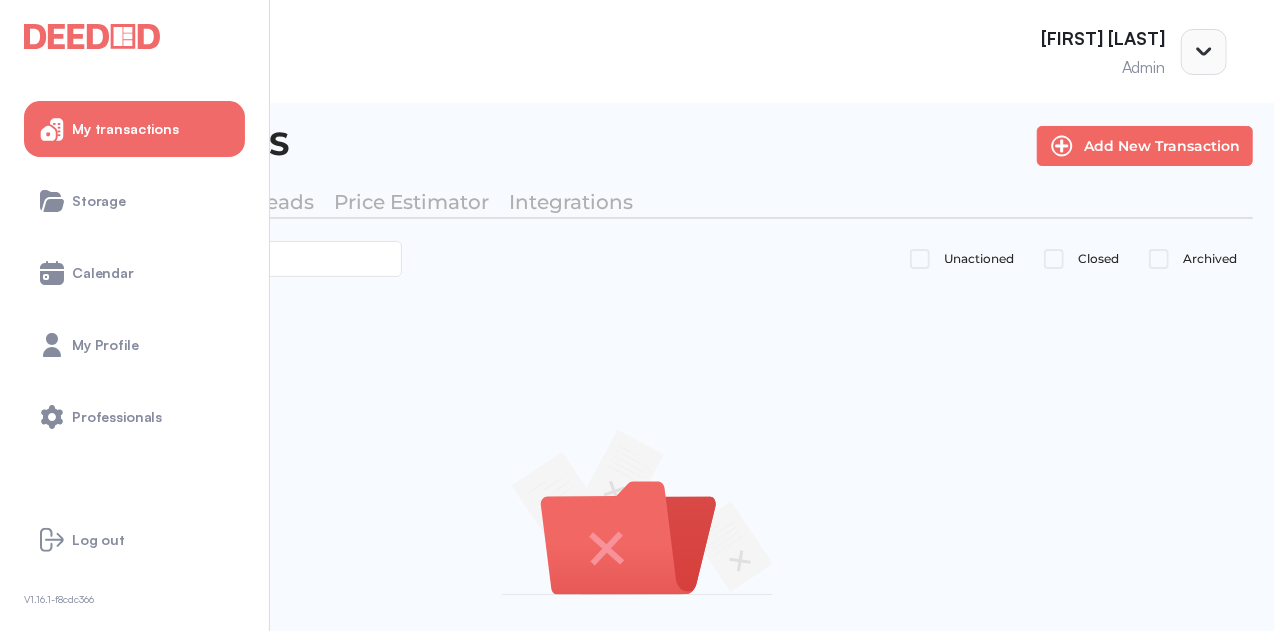 click at bounding box center (157, 321) 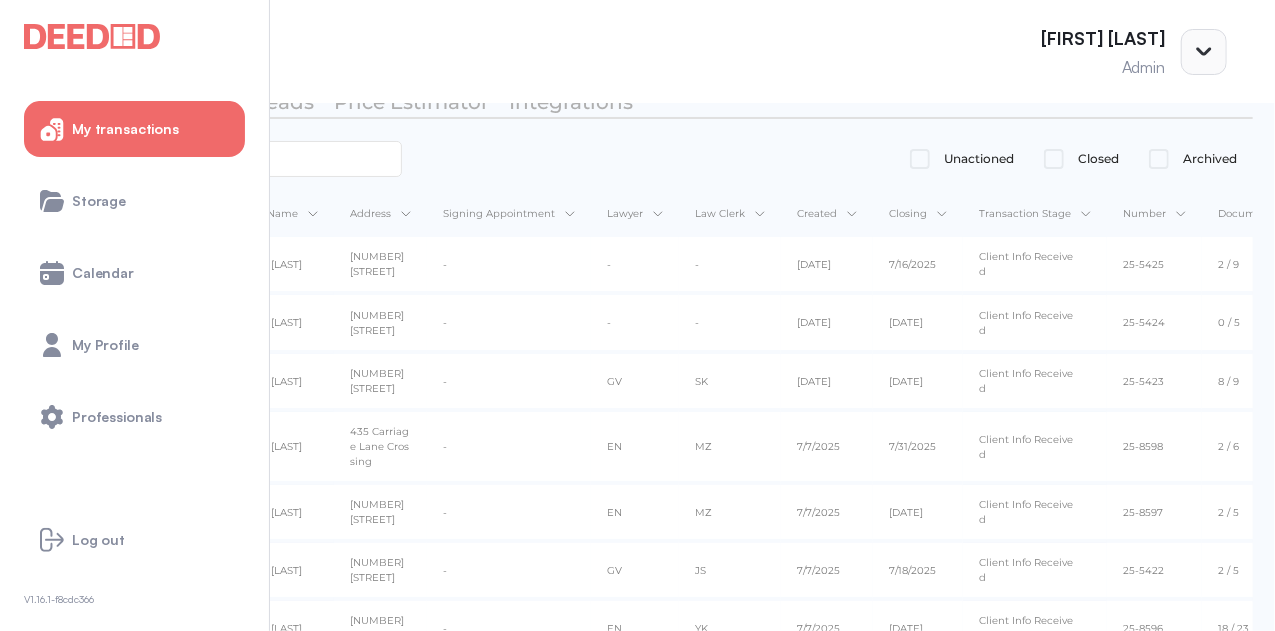 scroll, scrollTop: 200, scrollLeft: 0, axis: vertical 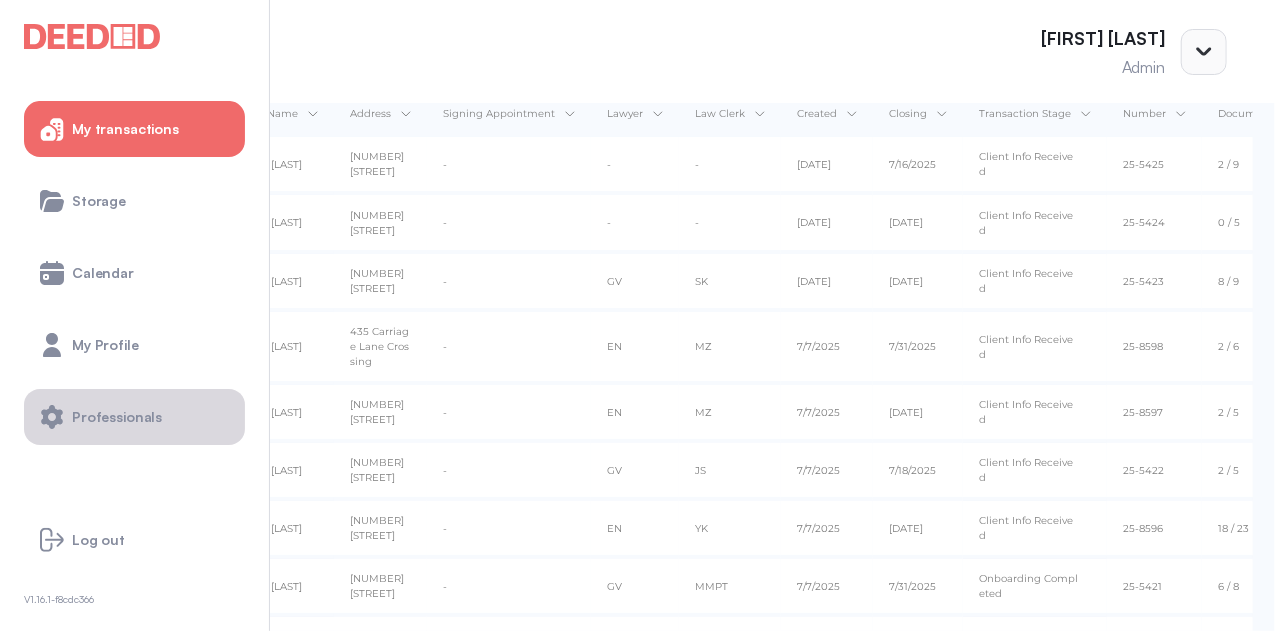 click on "Professionals" at bounding box center (134, 417) 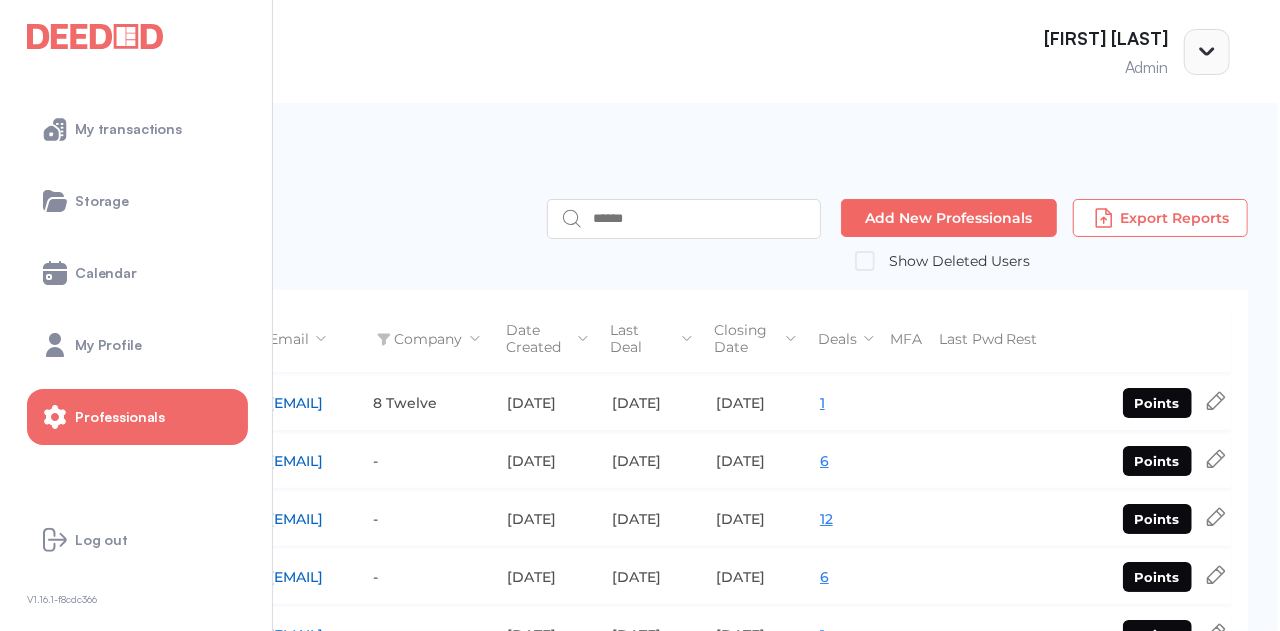 scroll, scrollTop: 0, scrollLeft: 0, axis: both 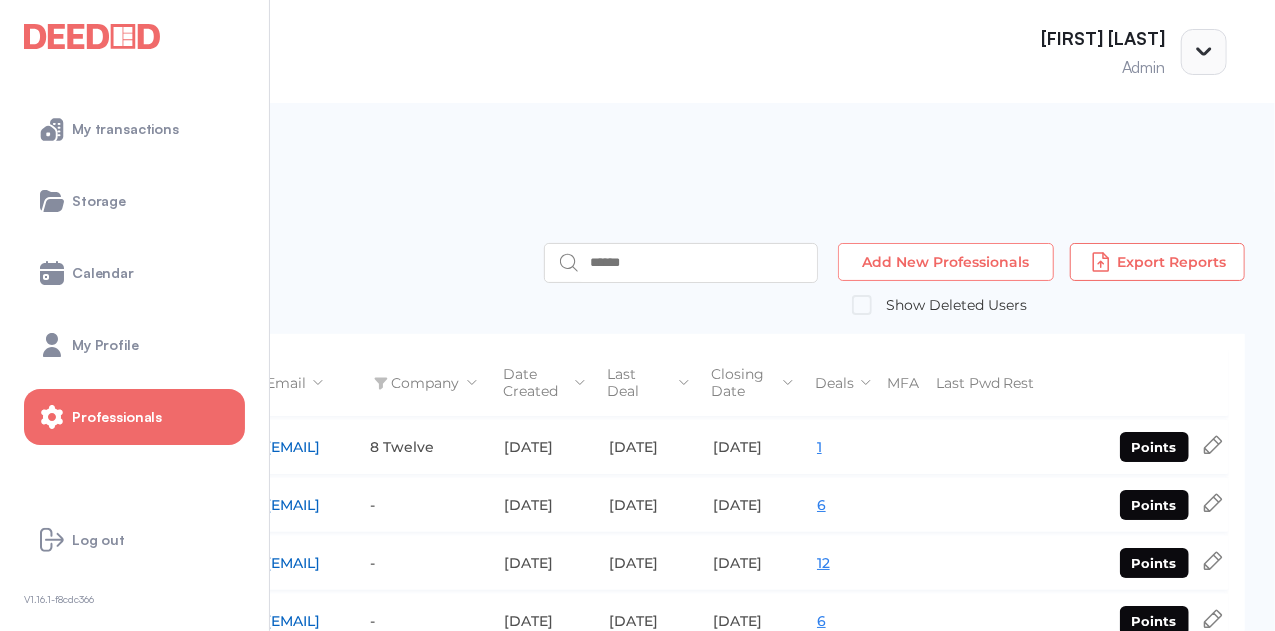 click on "Add New Professionals" at bounding box center [946, 262] 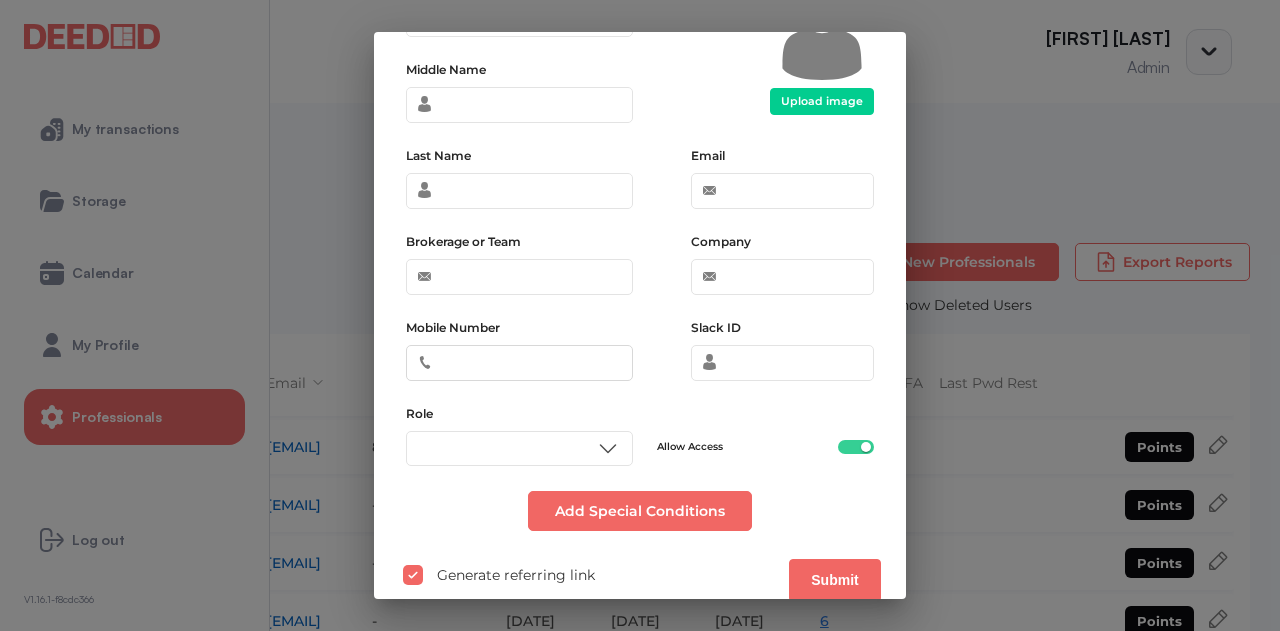 scroll, scrollTop: 166, scrollLeft: 0, axis: vertical 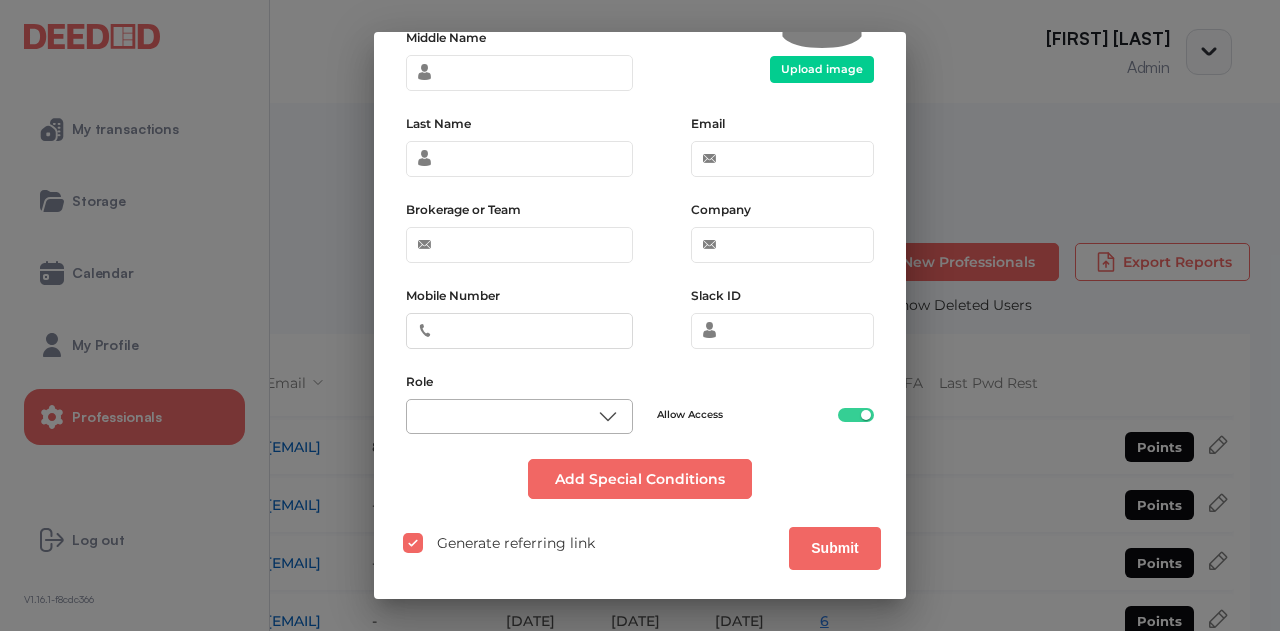 click on "**********" at bounding box center [640, 315] 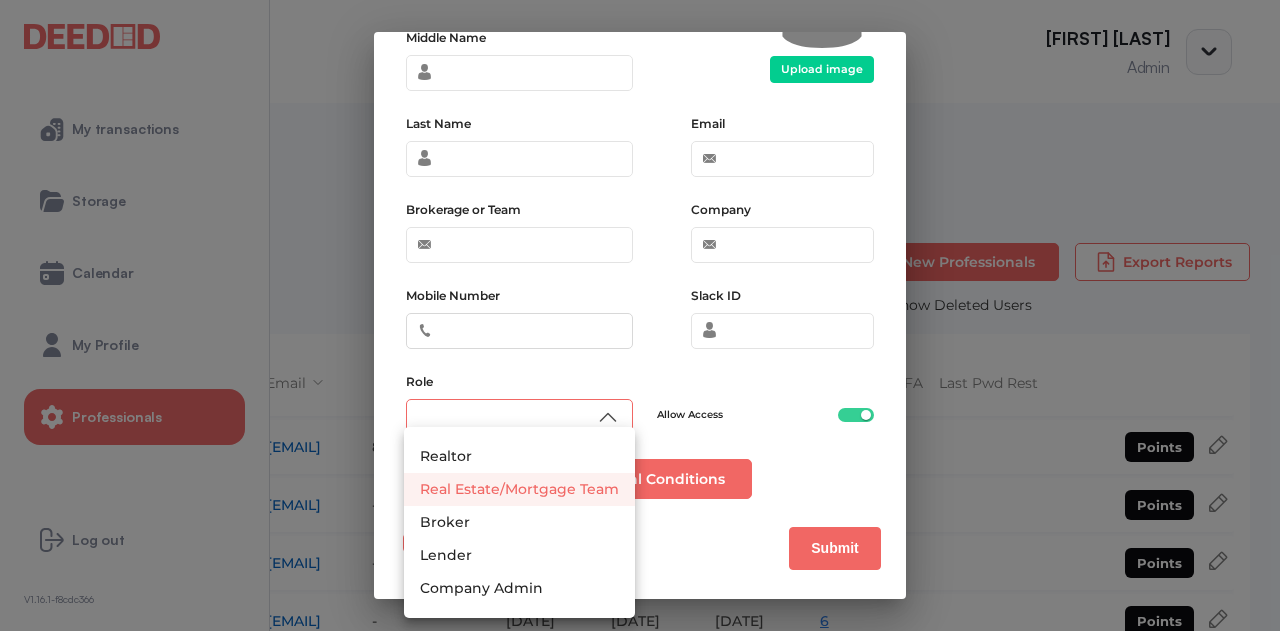 click on "Real Estate/Mortgage Team" at bounding box center (446, 456) 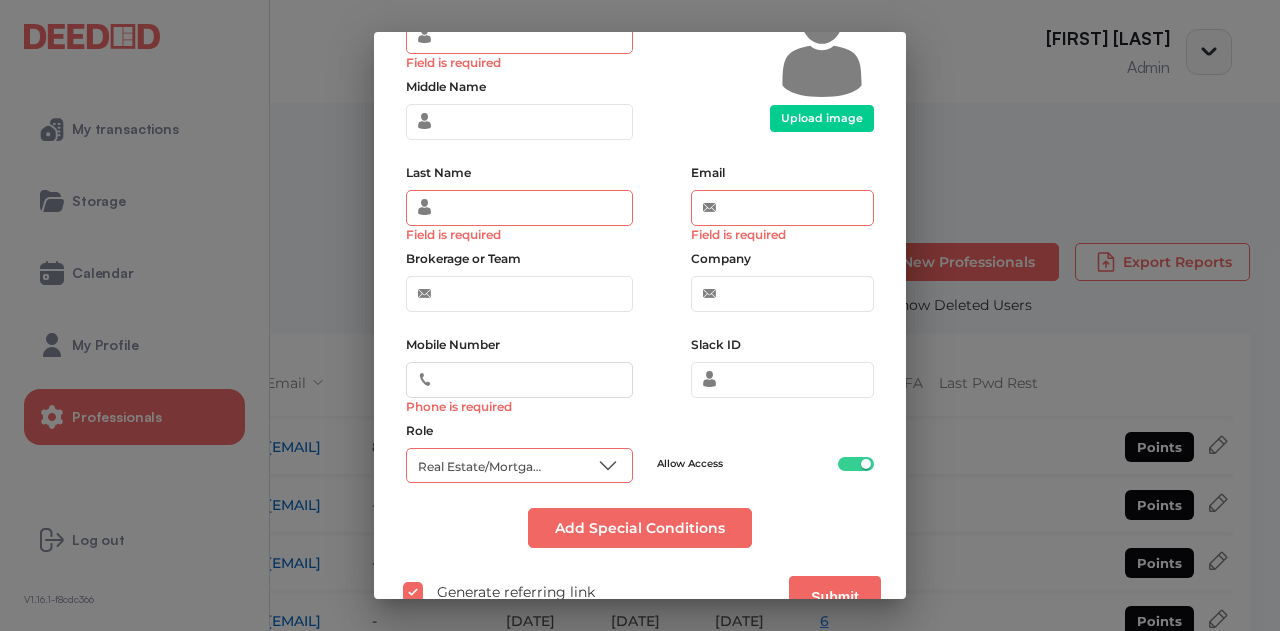scroll, scrollTop: 166, scrollLeft: 0, axis: vertical 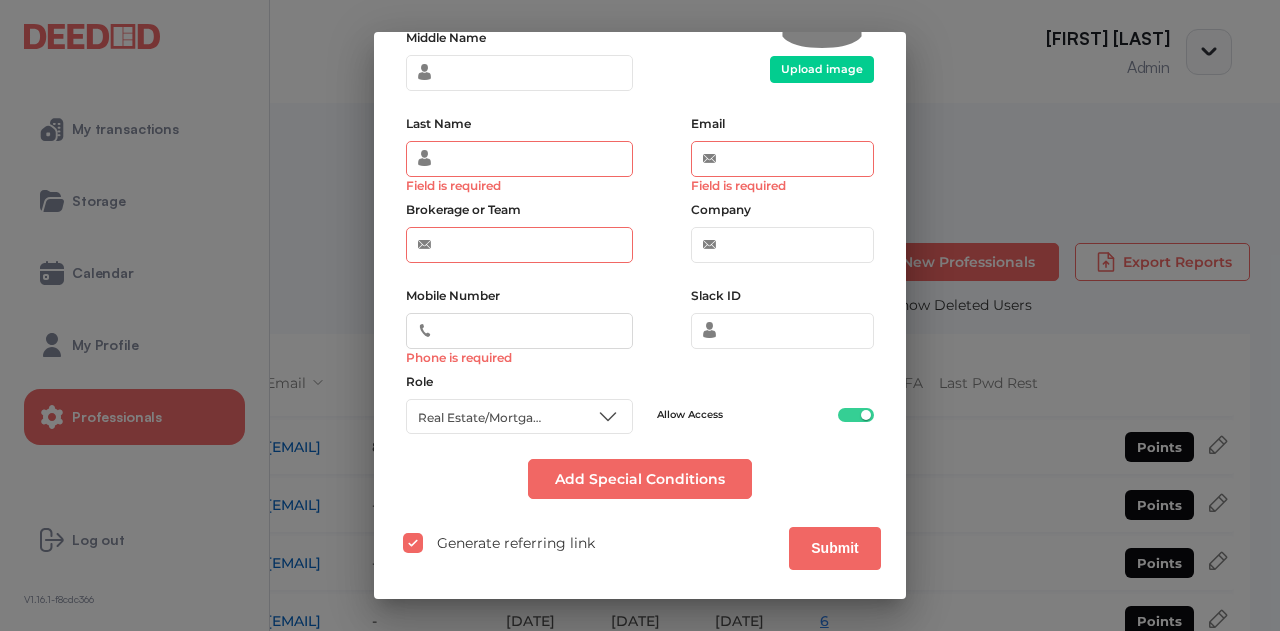 click on "Brokerage or Team" at bounding box center (519, 245) 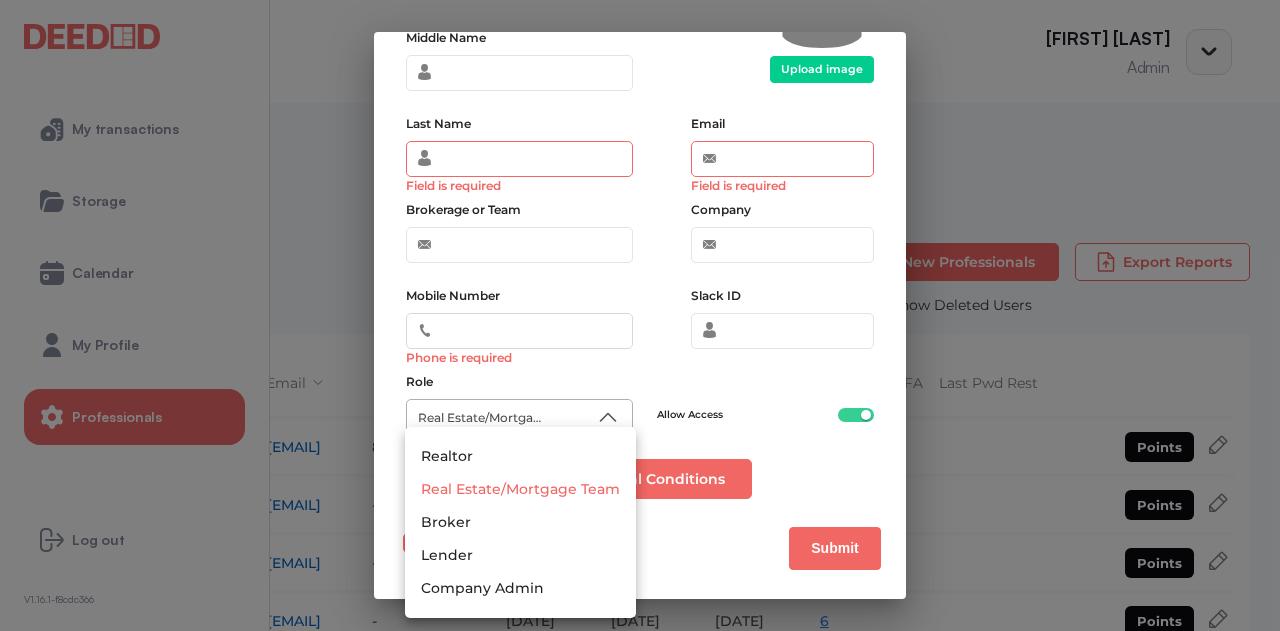 click on "**********" at bounding box center (640, 315) 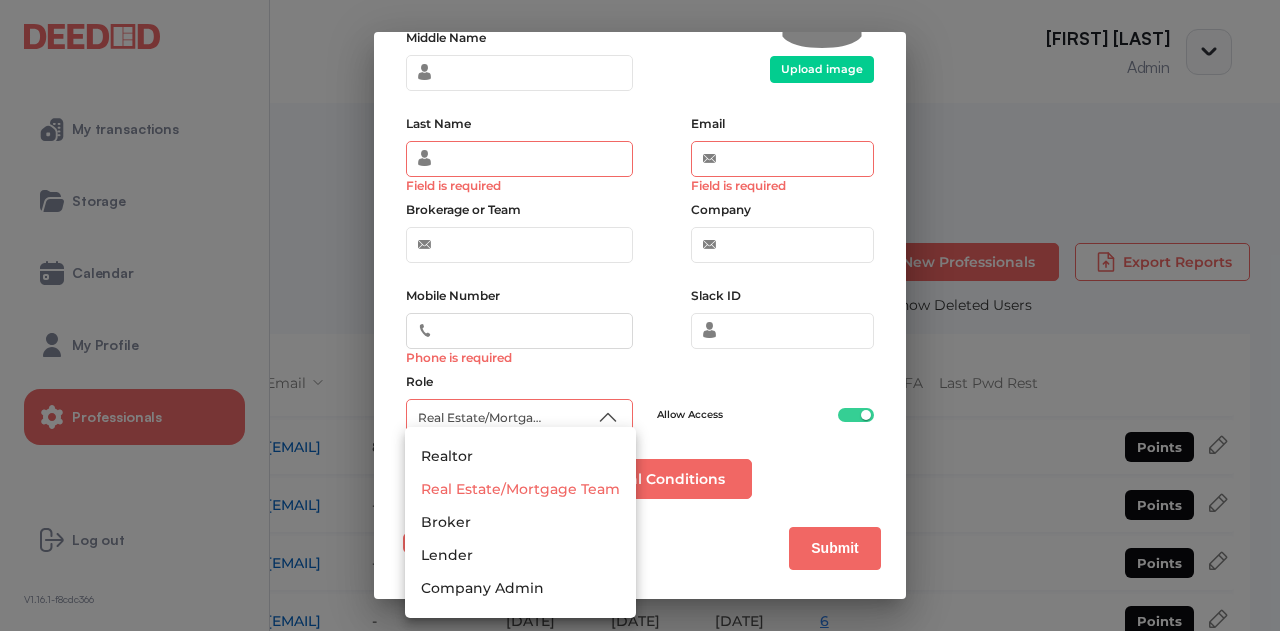click at bounding box center [640, 315] 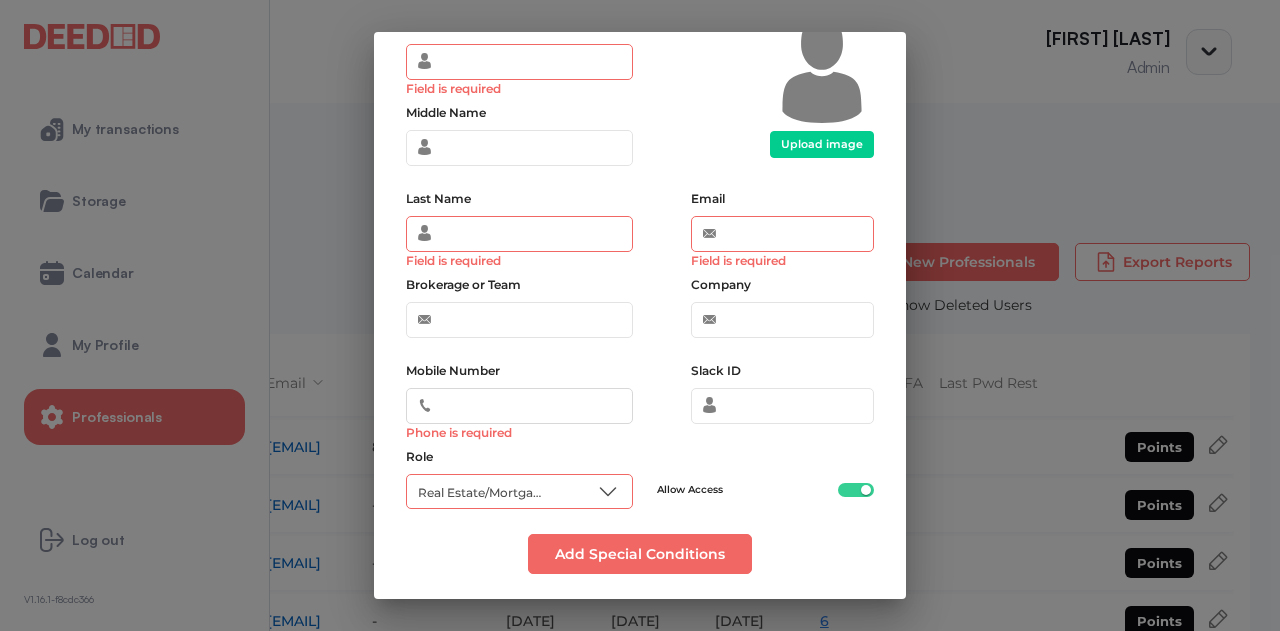 scroll, scrollTop: 166, scrollLeft: 0, axis: vertical 